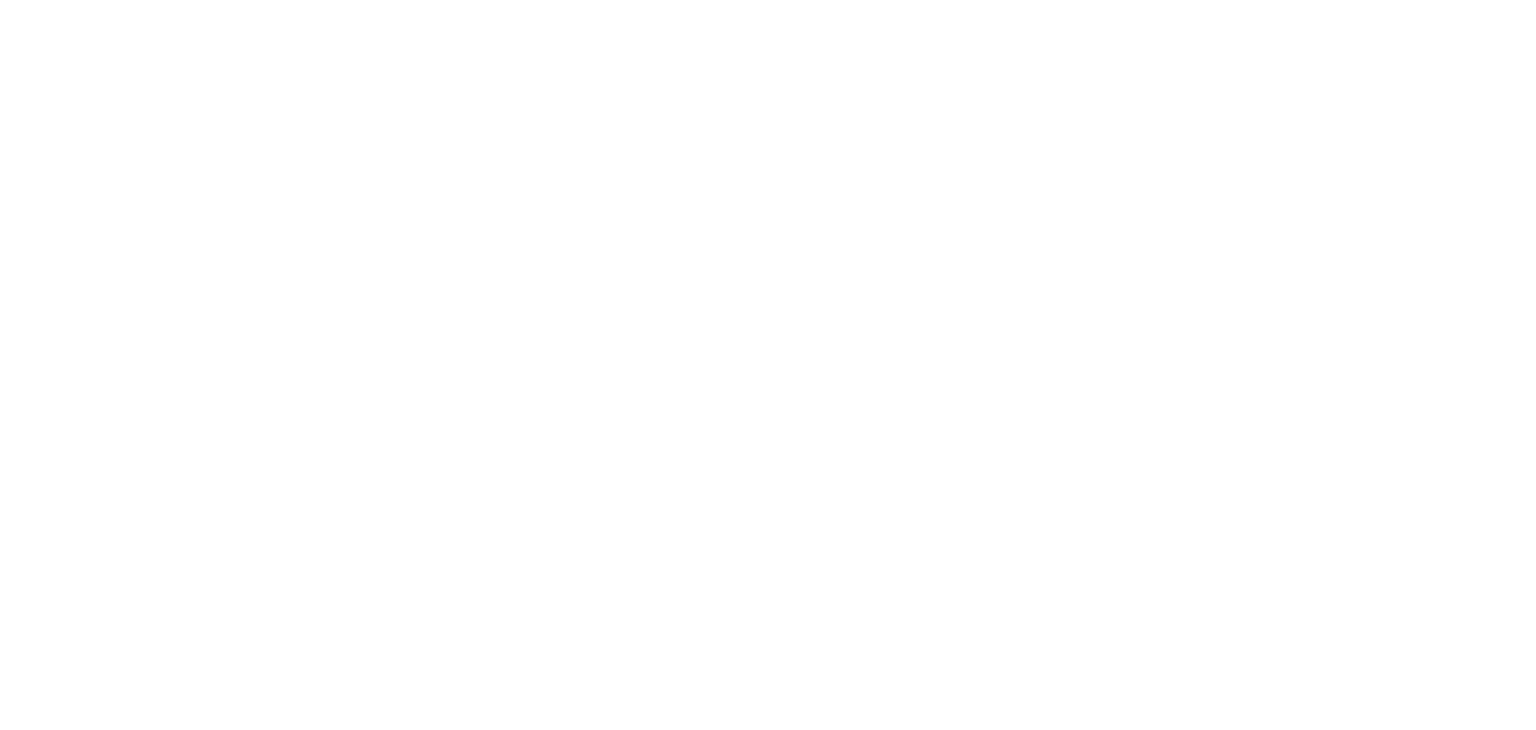 scroll, scrollTop: 0, scrollLeft: 0, axis: both 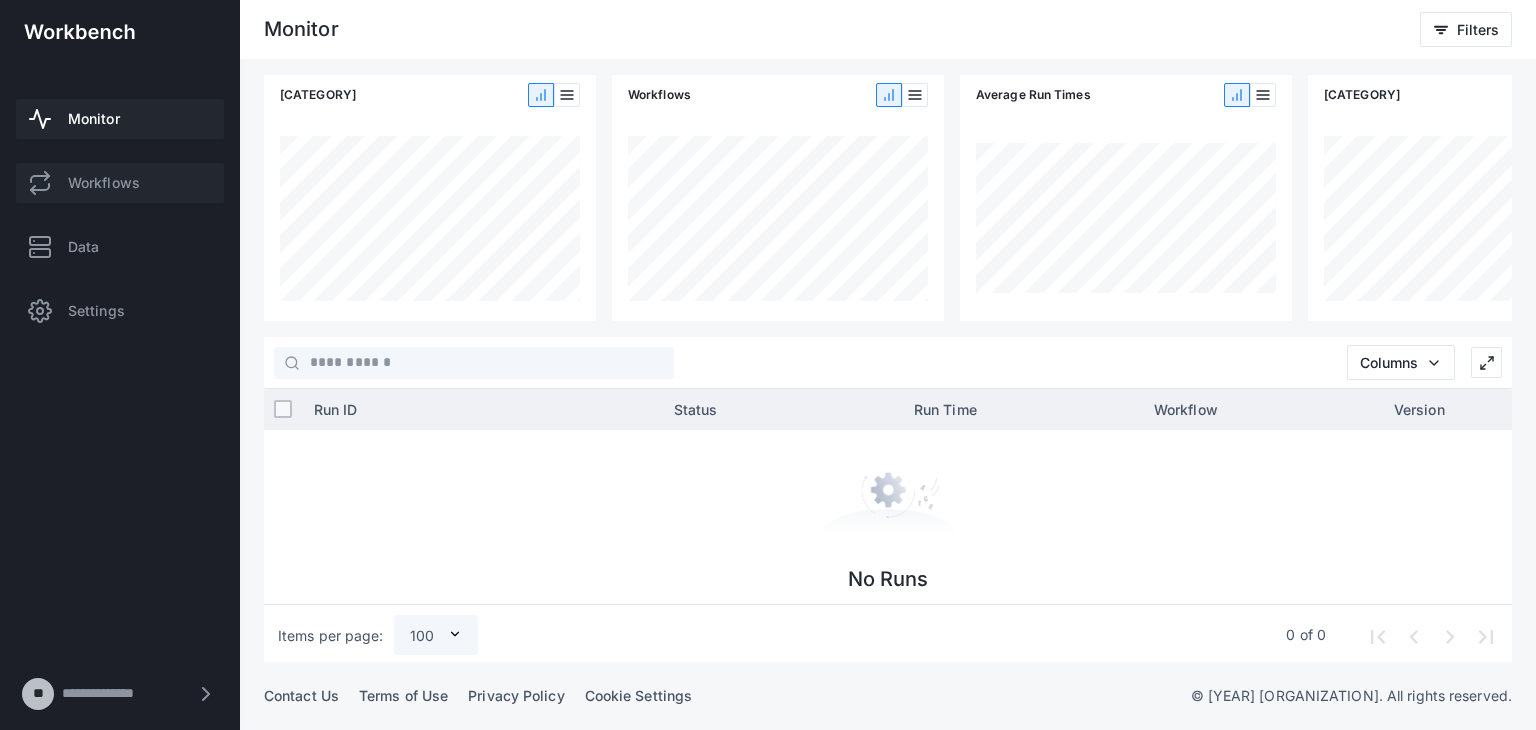 click on "Workflows" 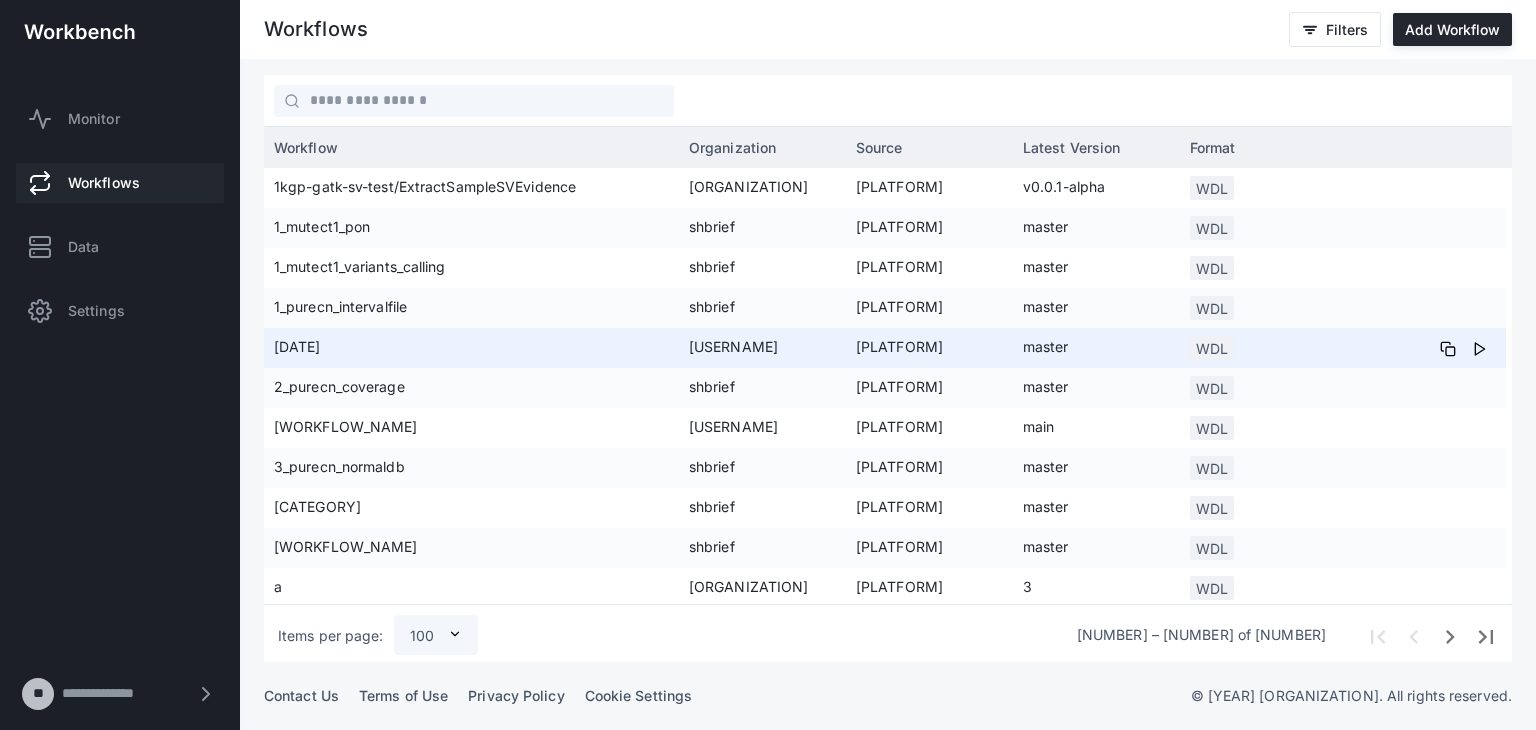 scroll, scrollTop: 92, scrollLeft: 0, axis: vertical 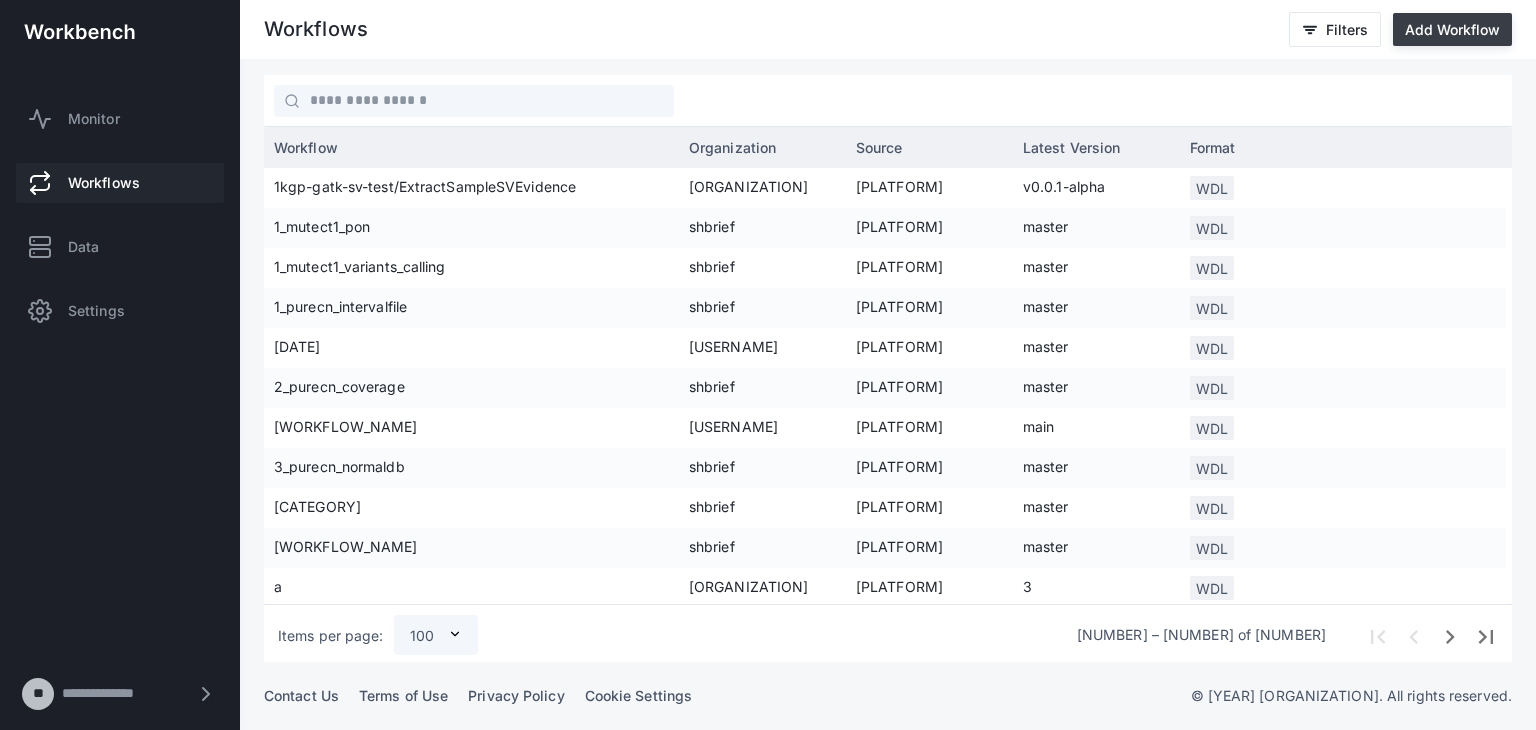 click on "Add Workflow" 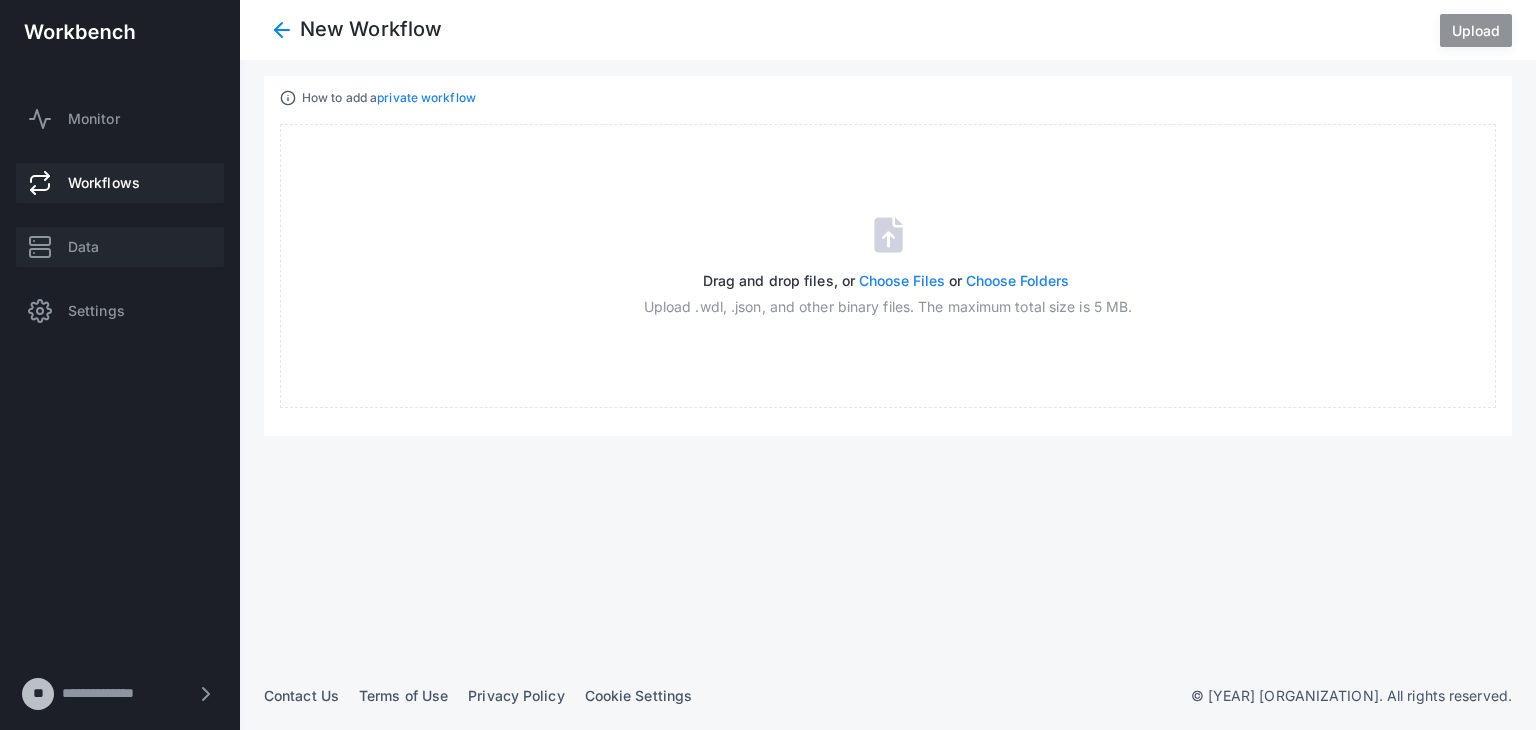 click on "Data" 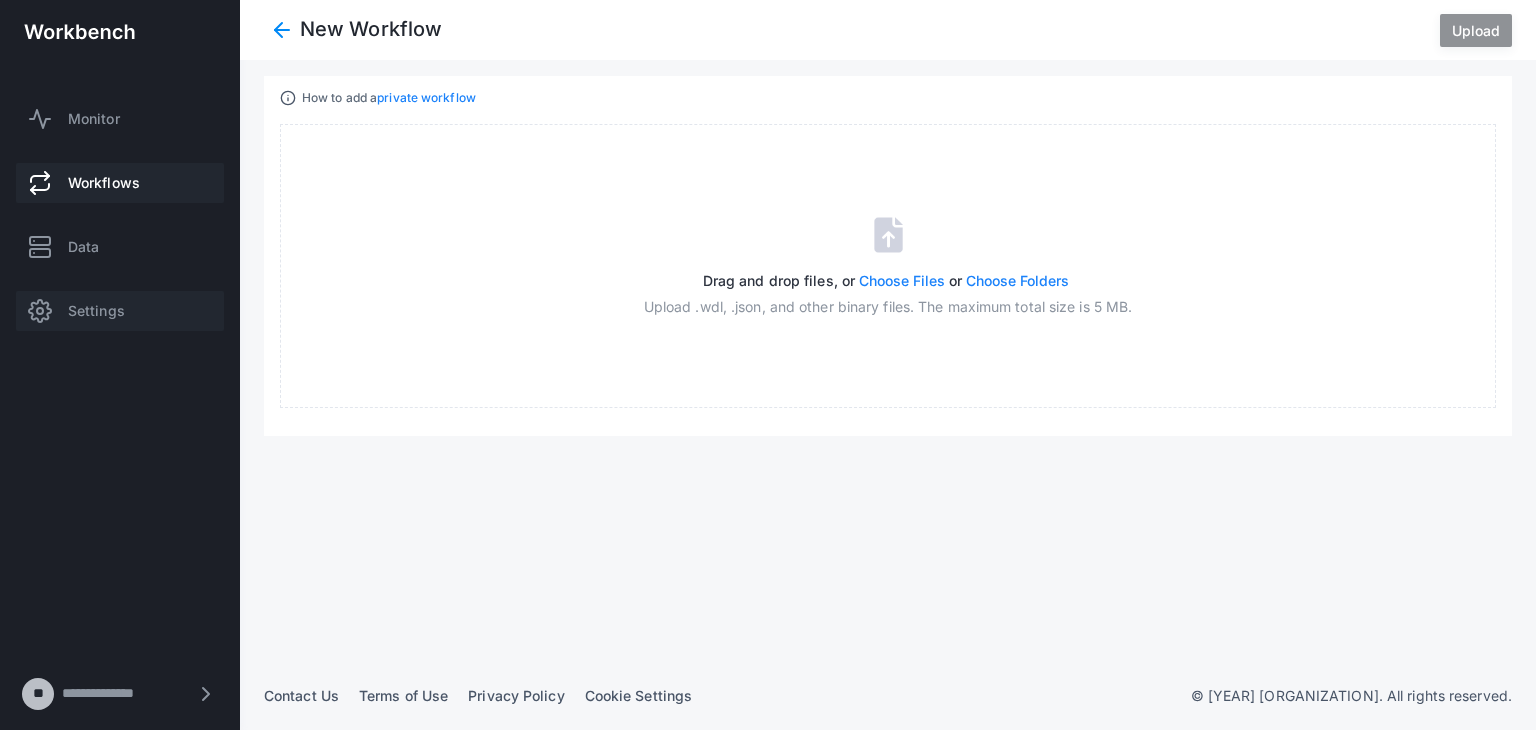 click on "Settings" 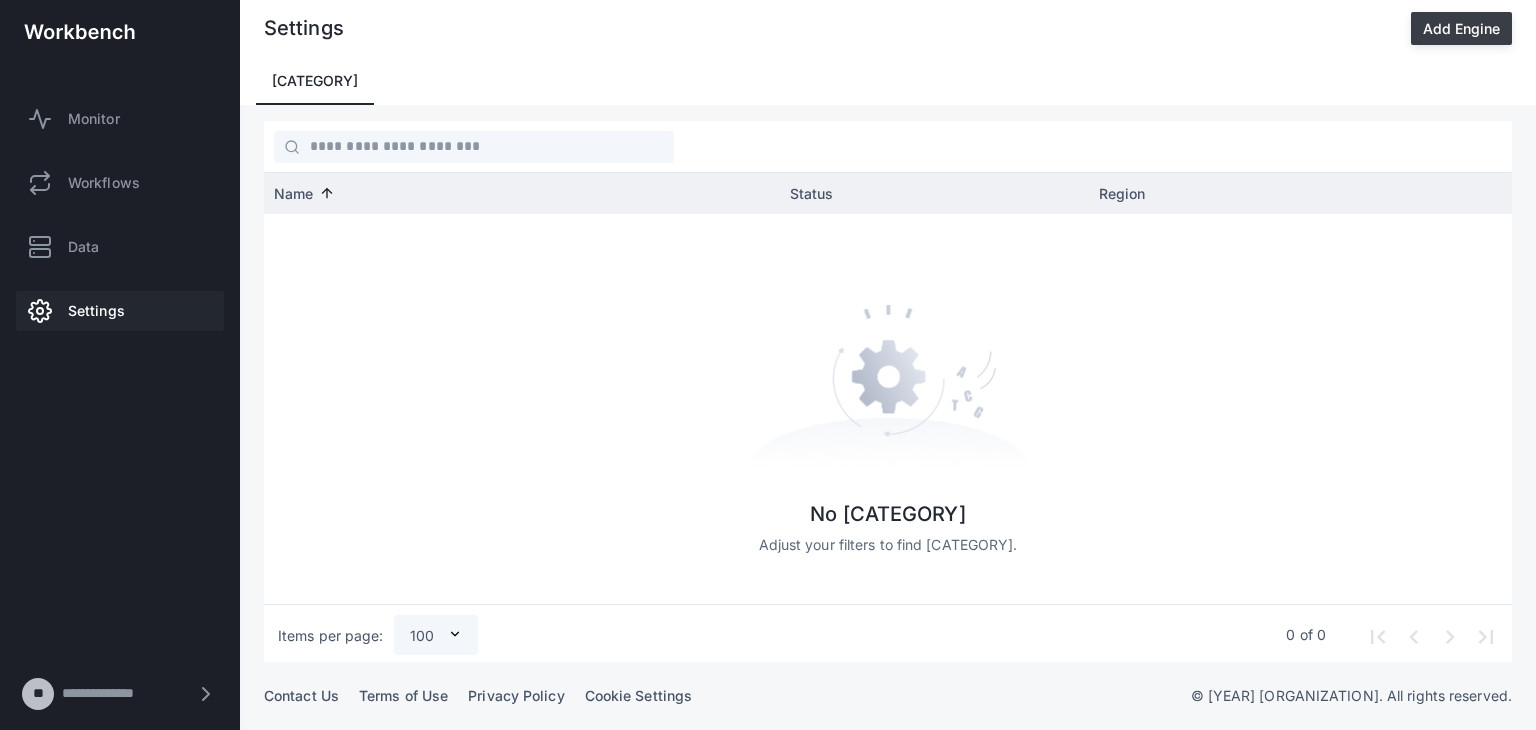 click on "Add Engine" 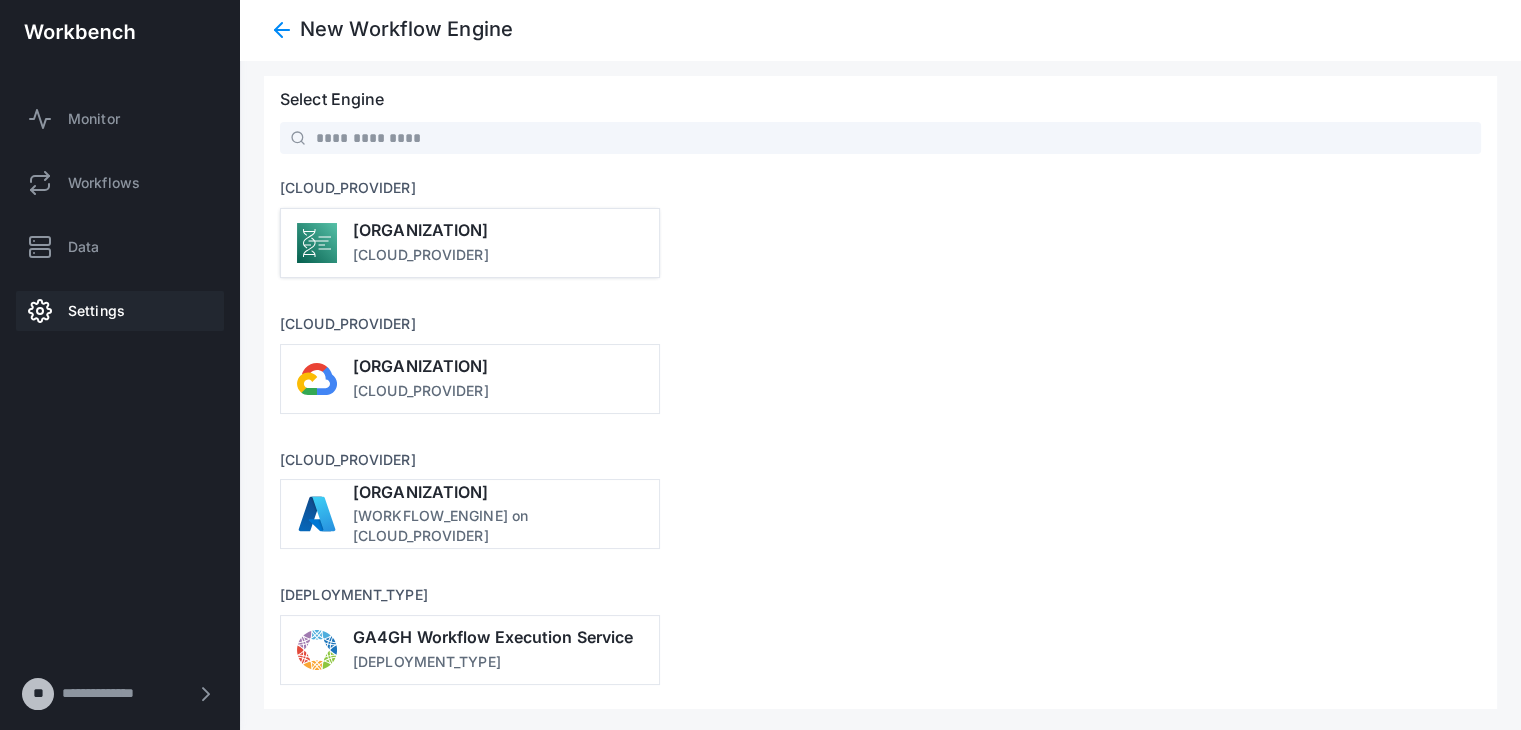 click on "[CLOUD_PROVIDER]" 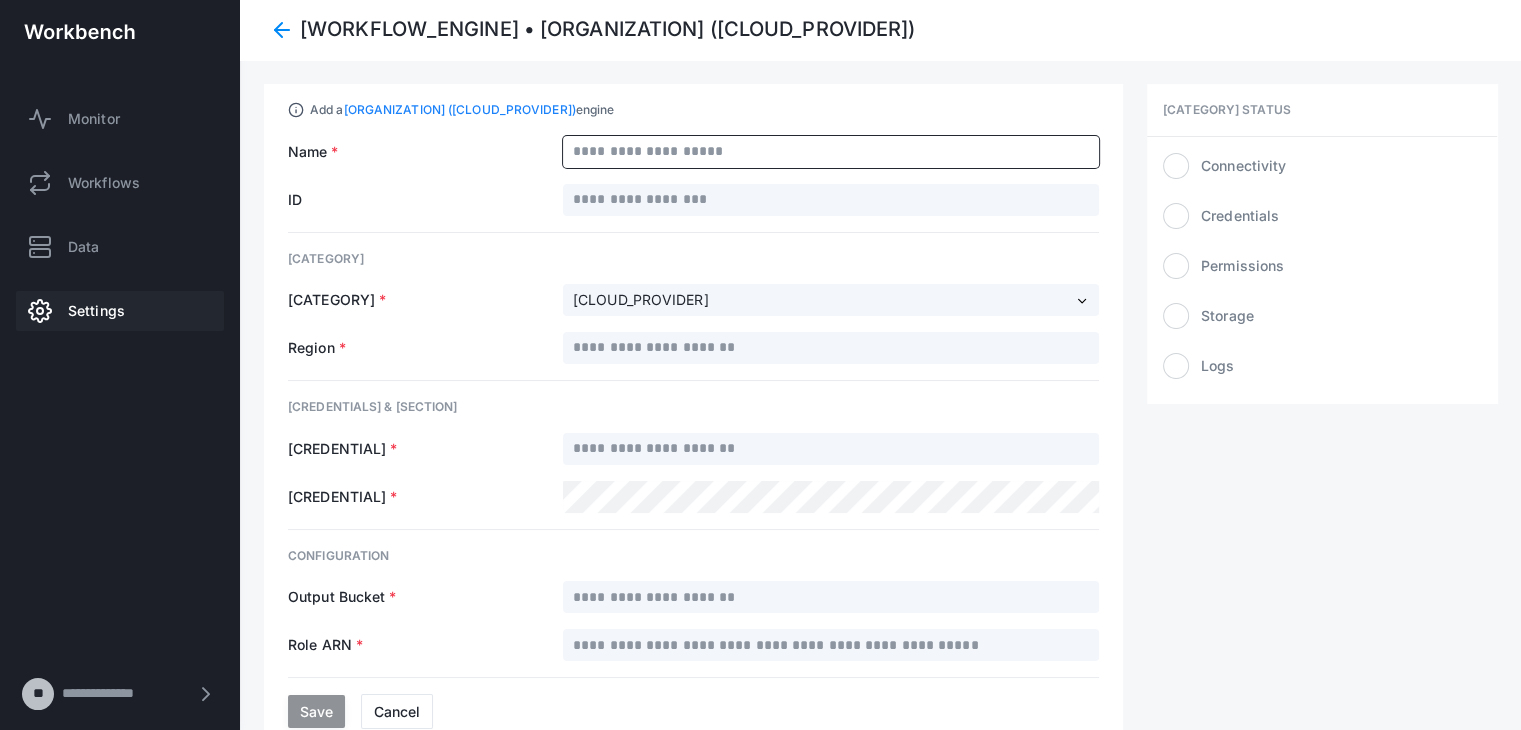 click at bounding box center (831, 152) 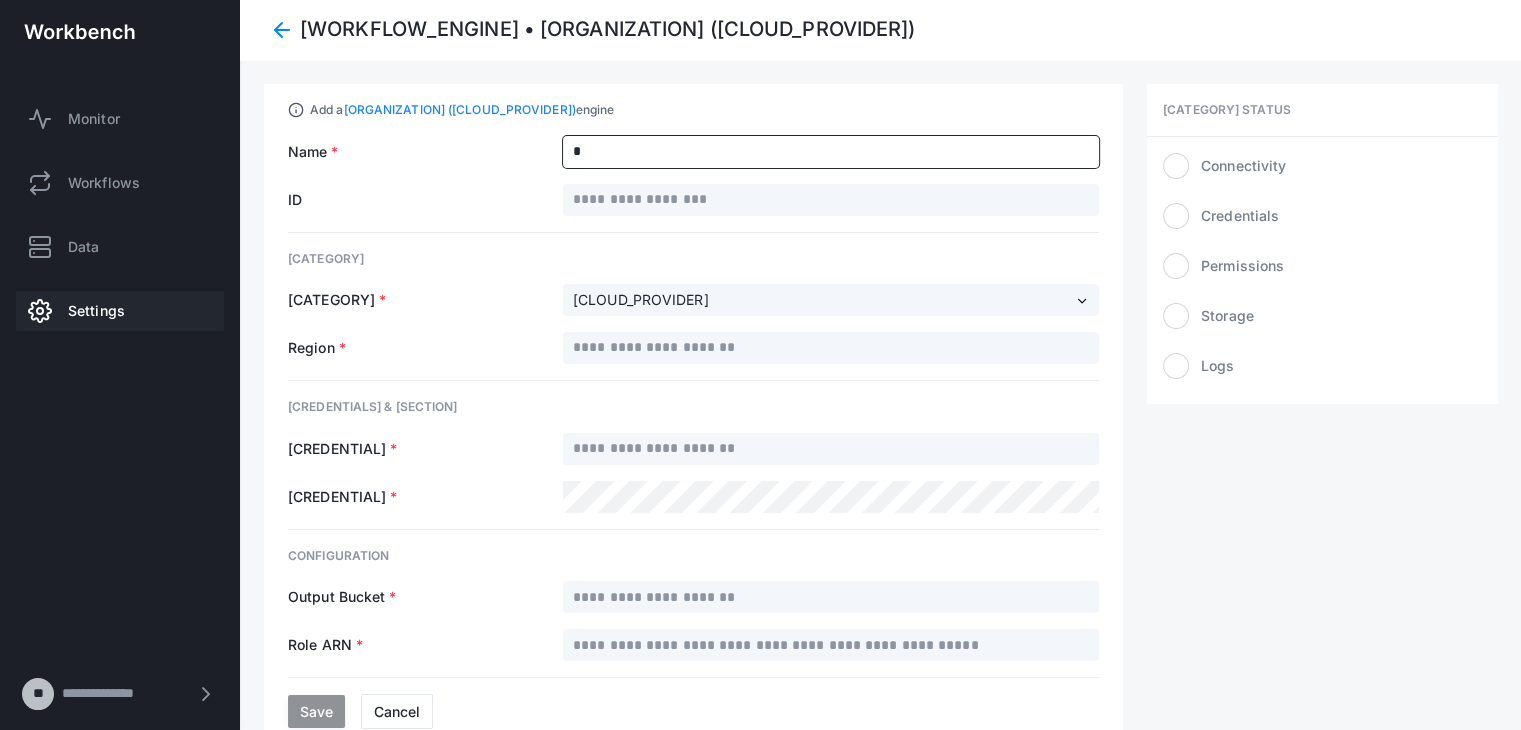 type on "*" 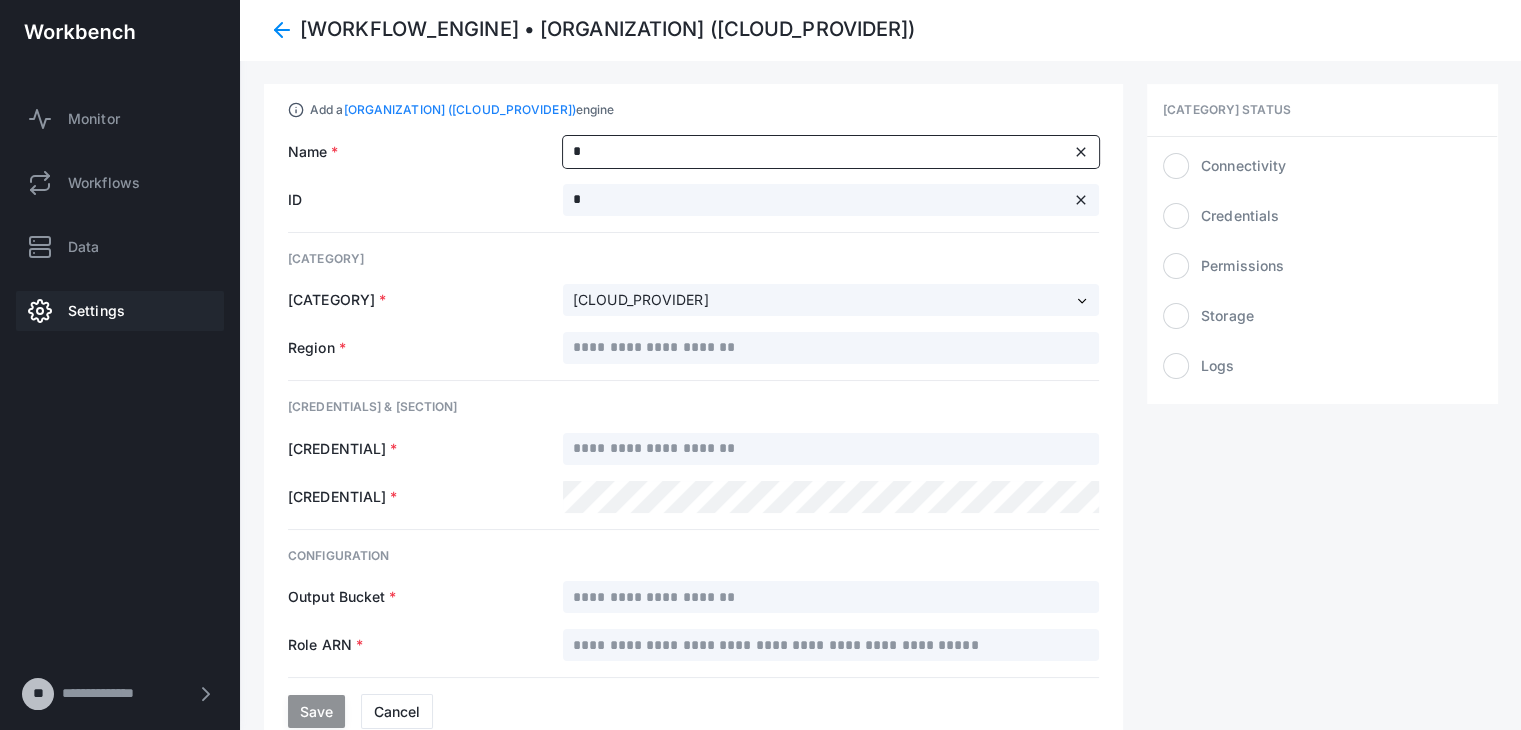 type 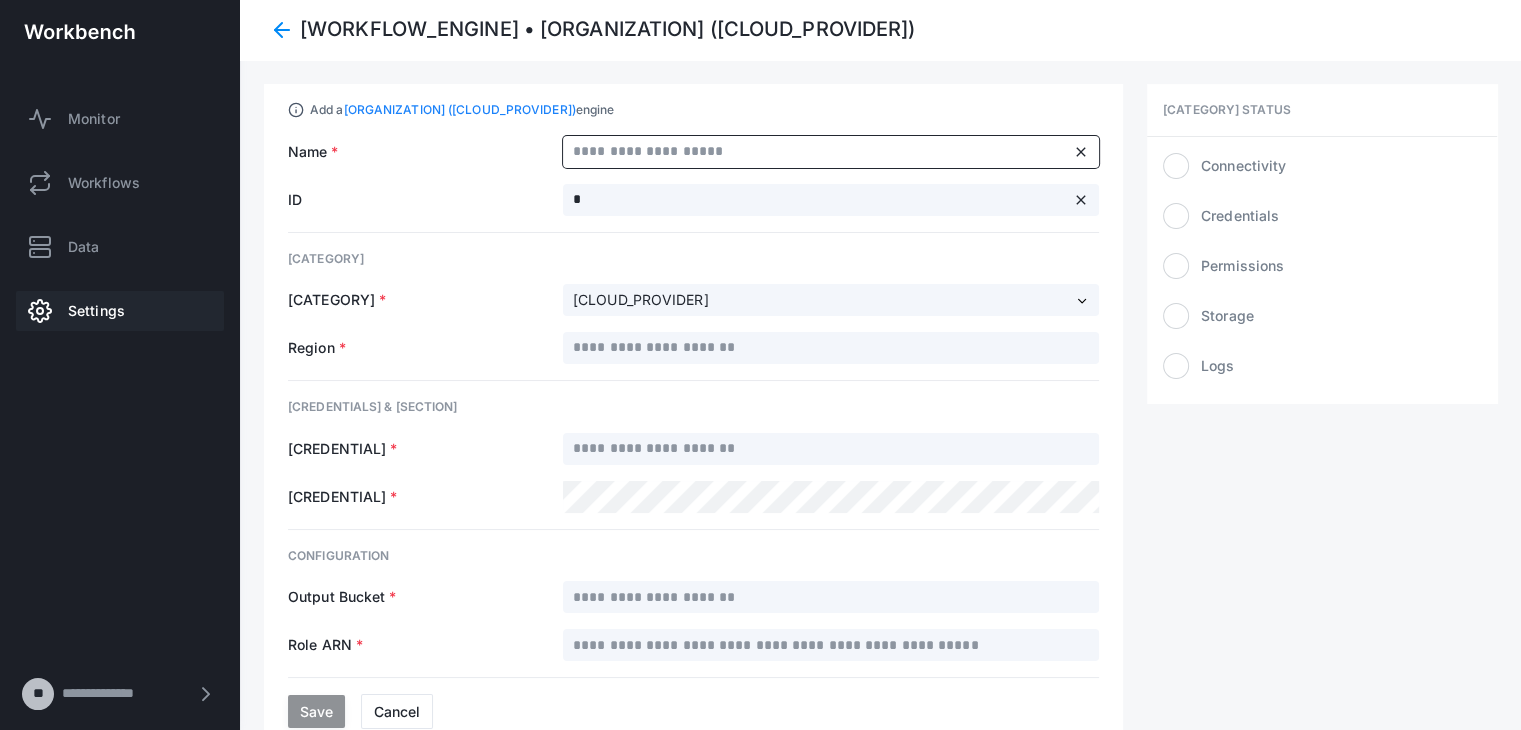 type 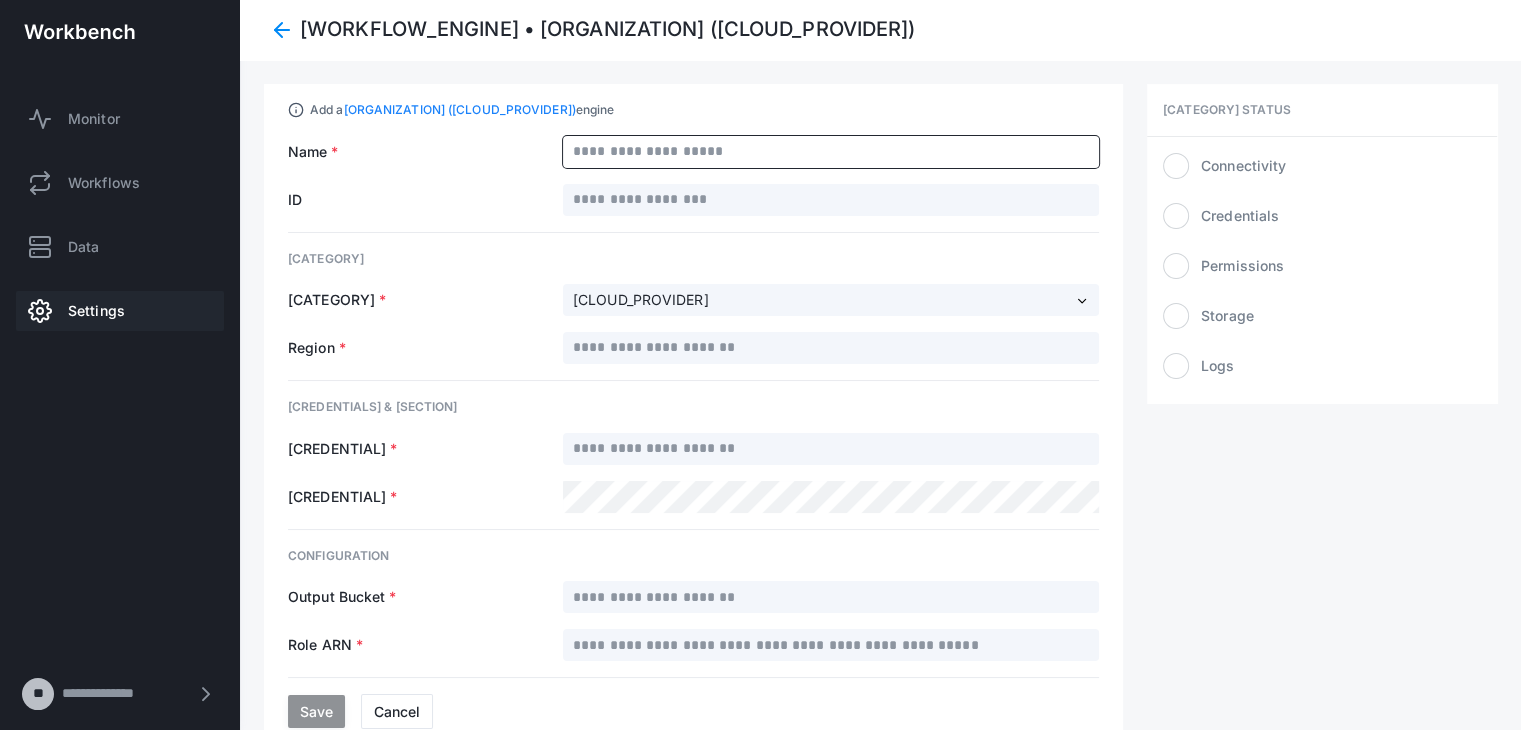 type on "*" 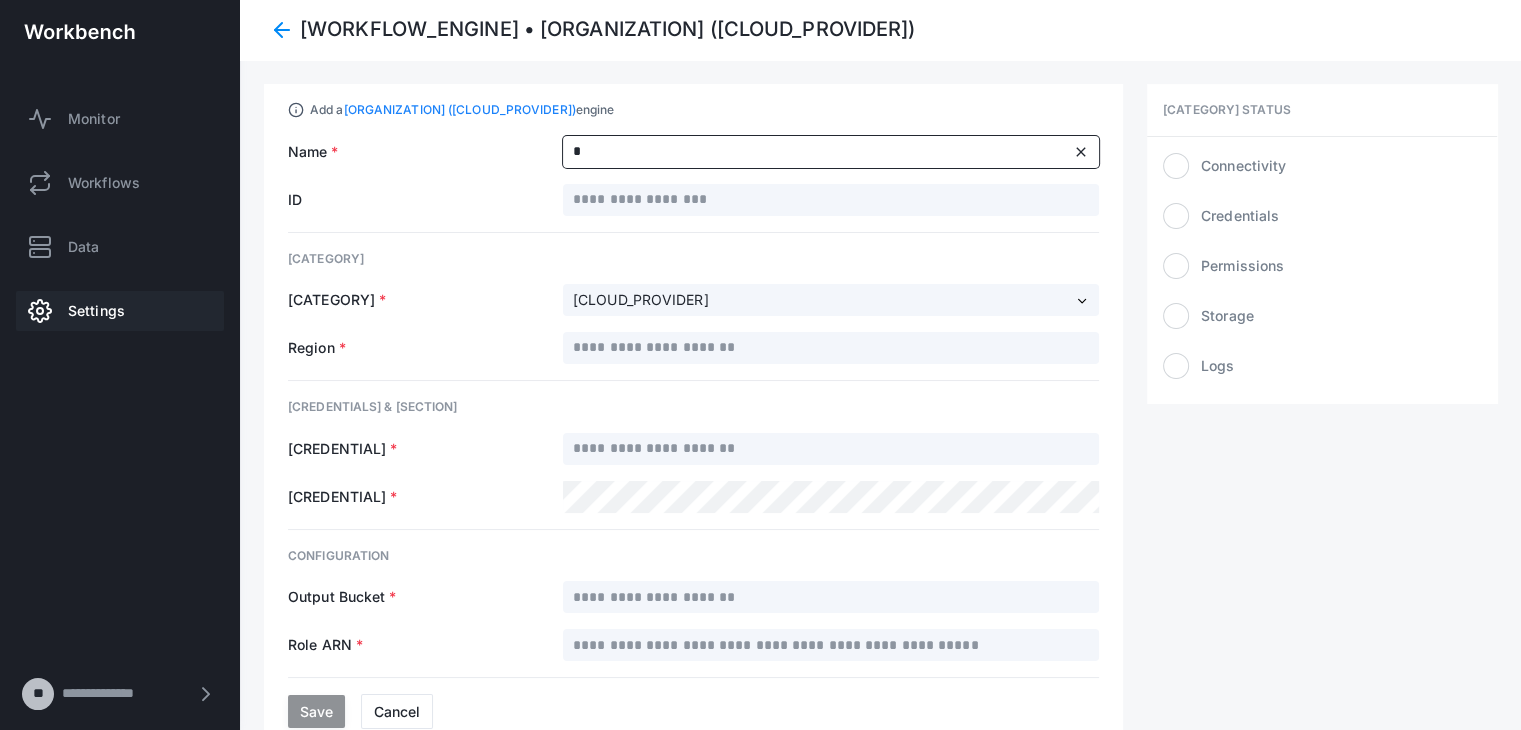 type on "*" 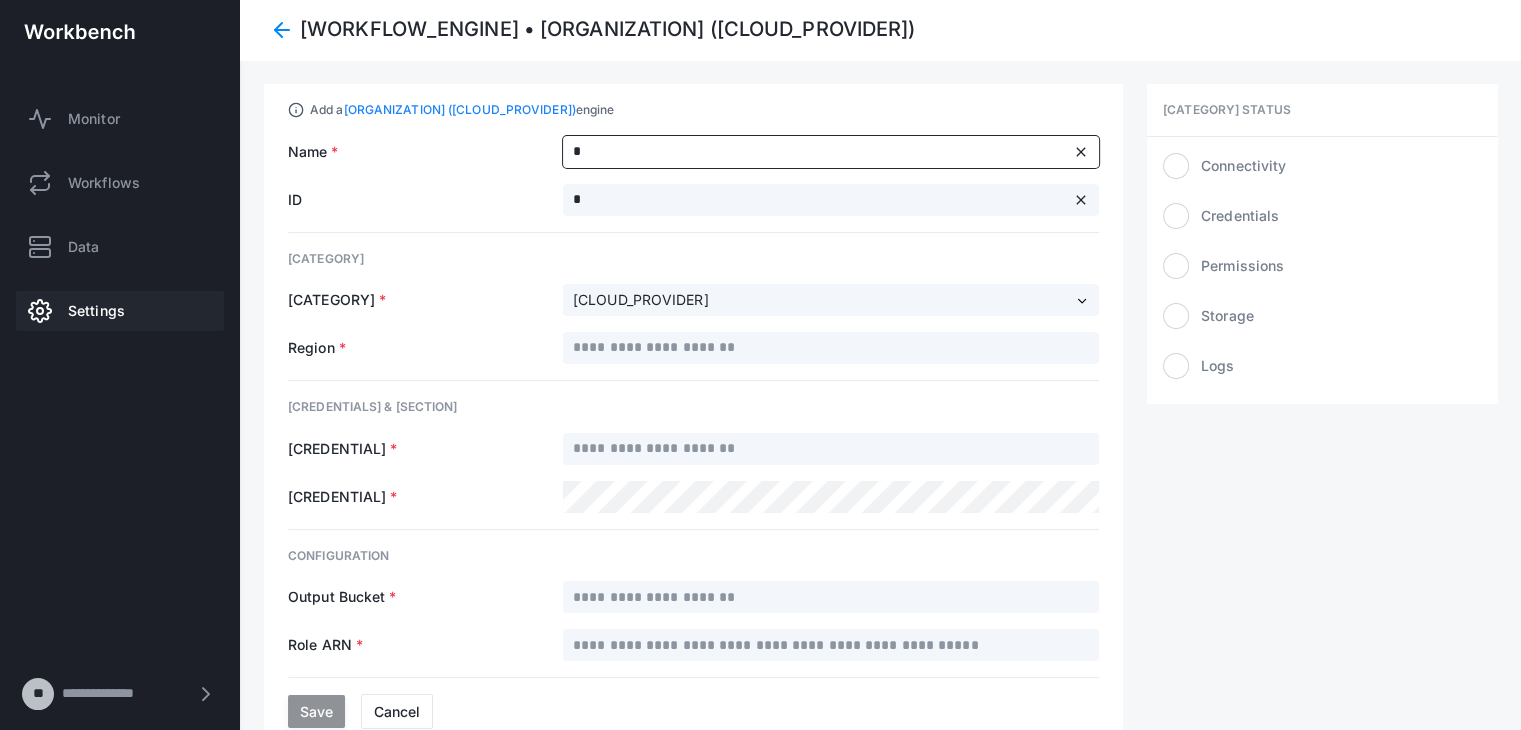type on "**" 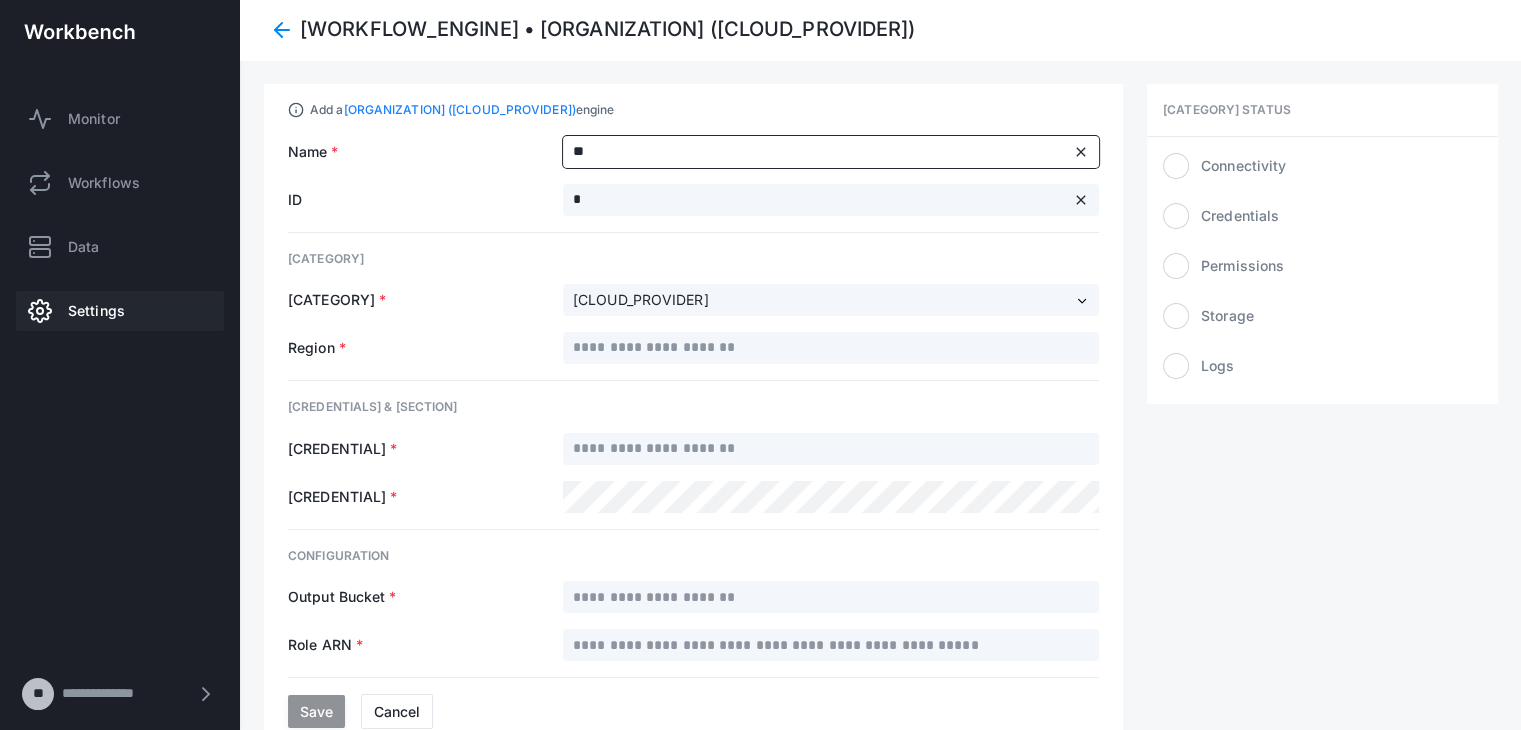 type on "**" 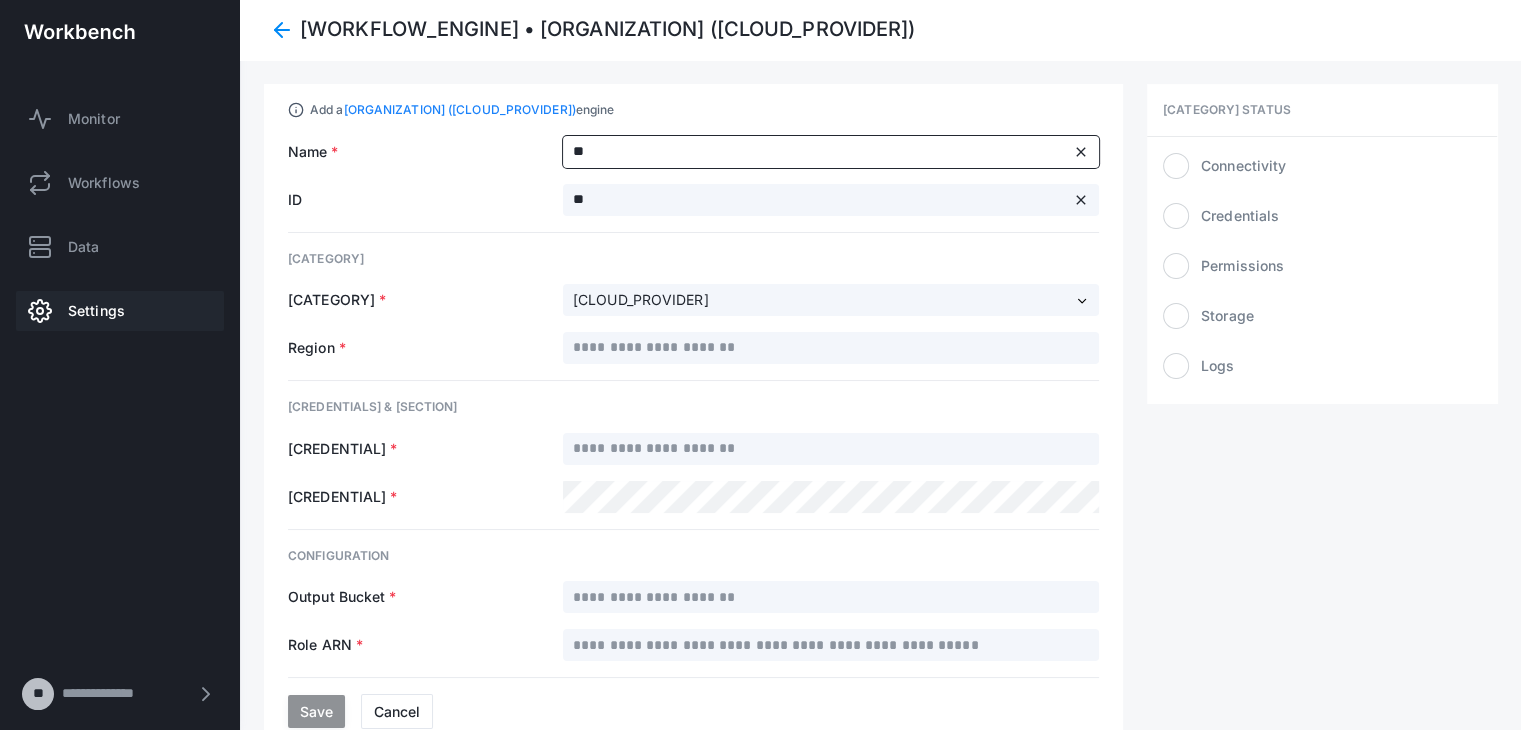 type on "***" 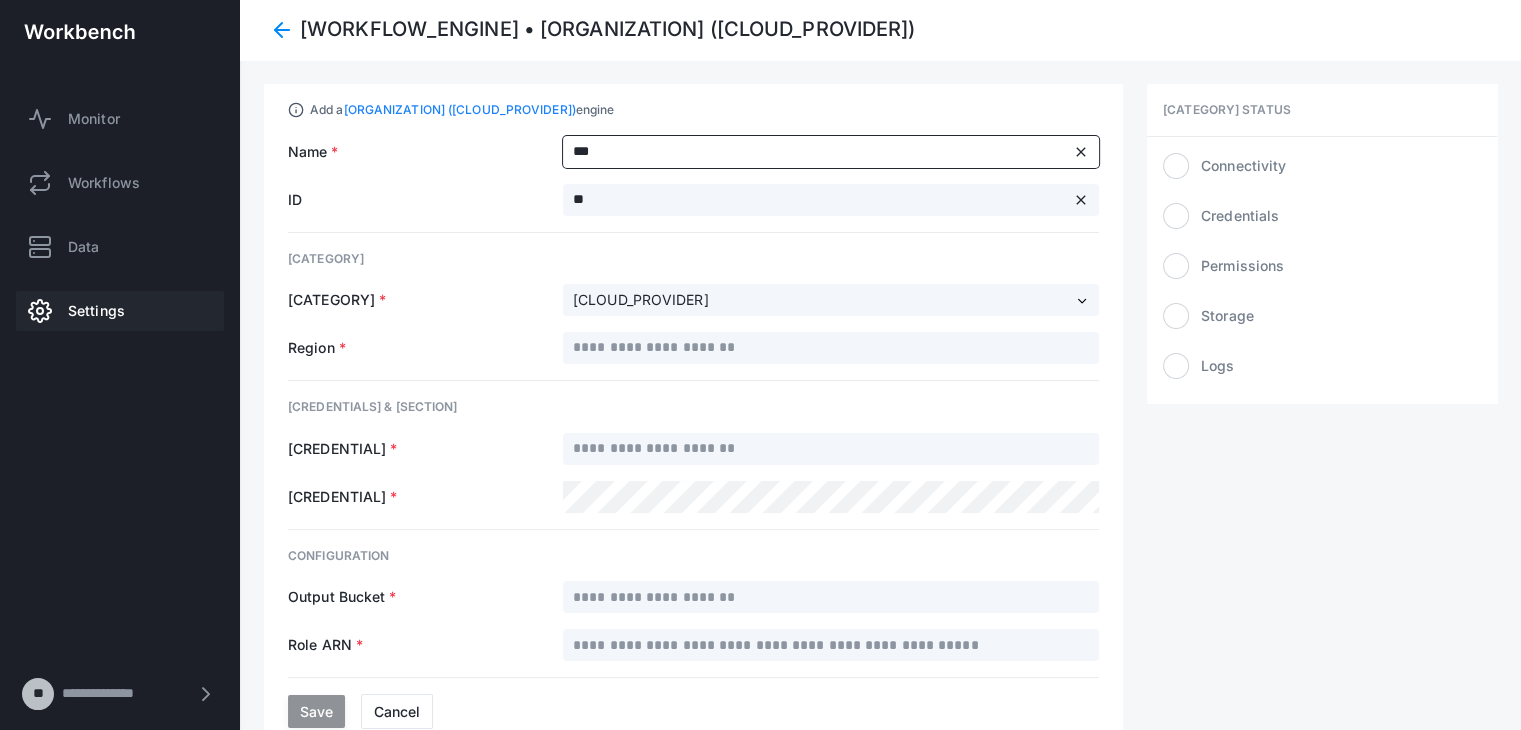 type on "***" 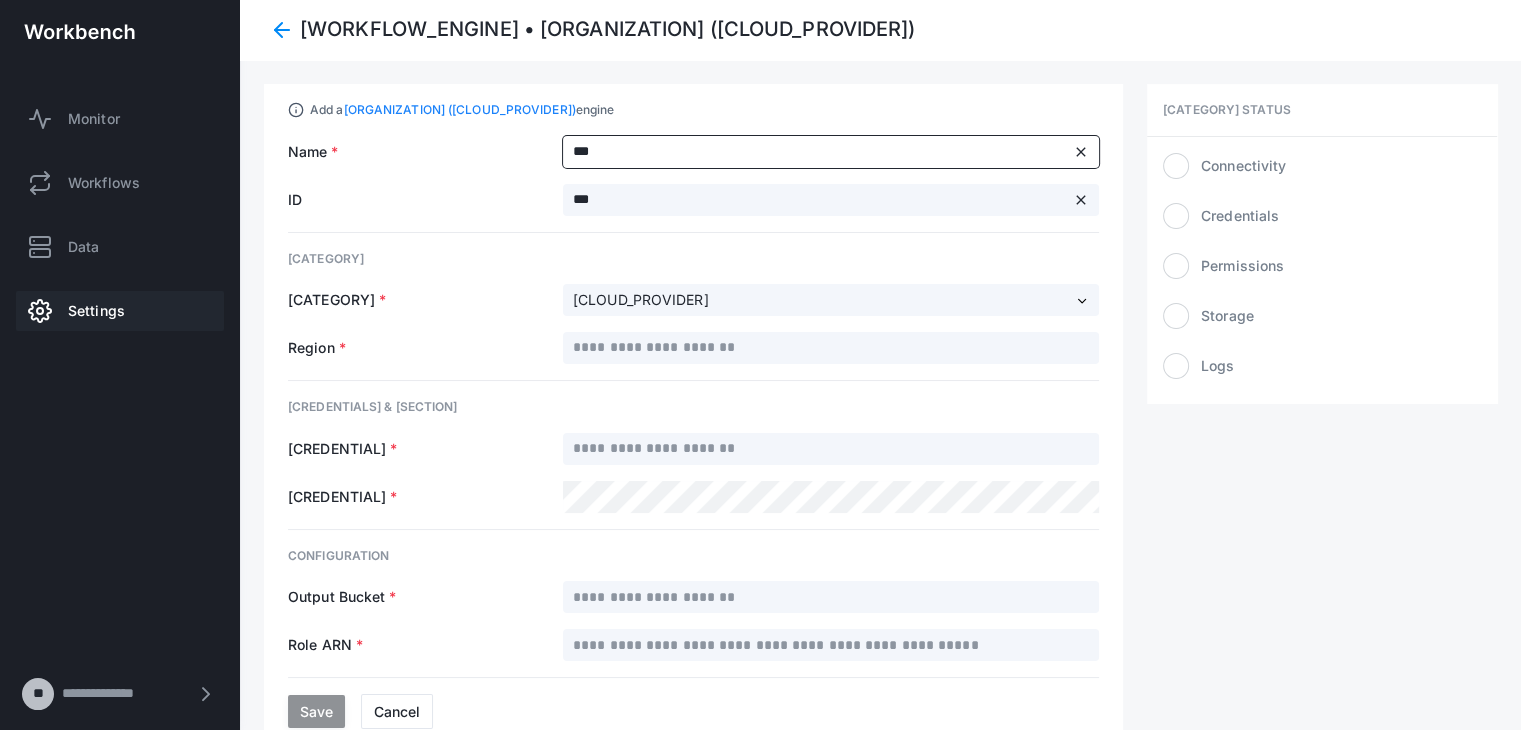 type on "****" 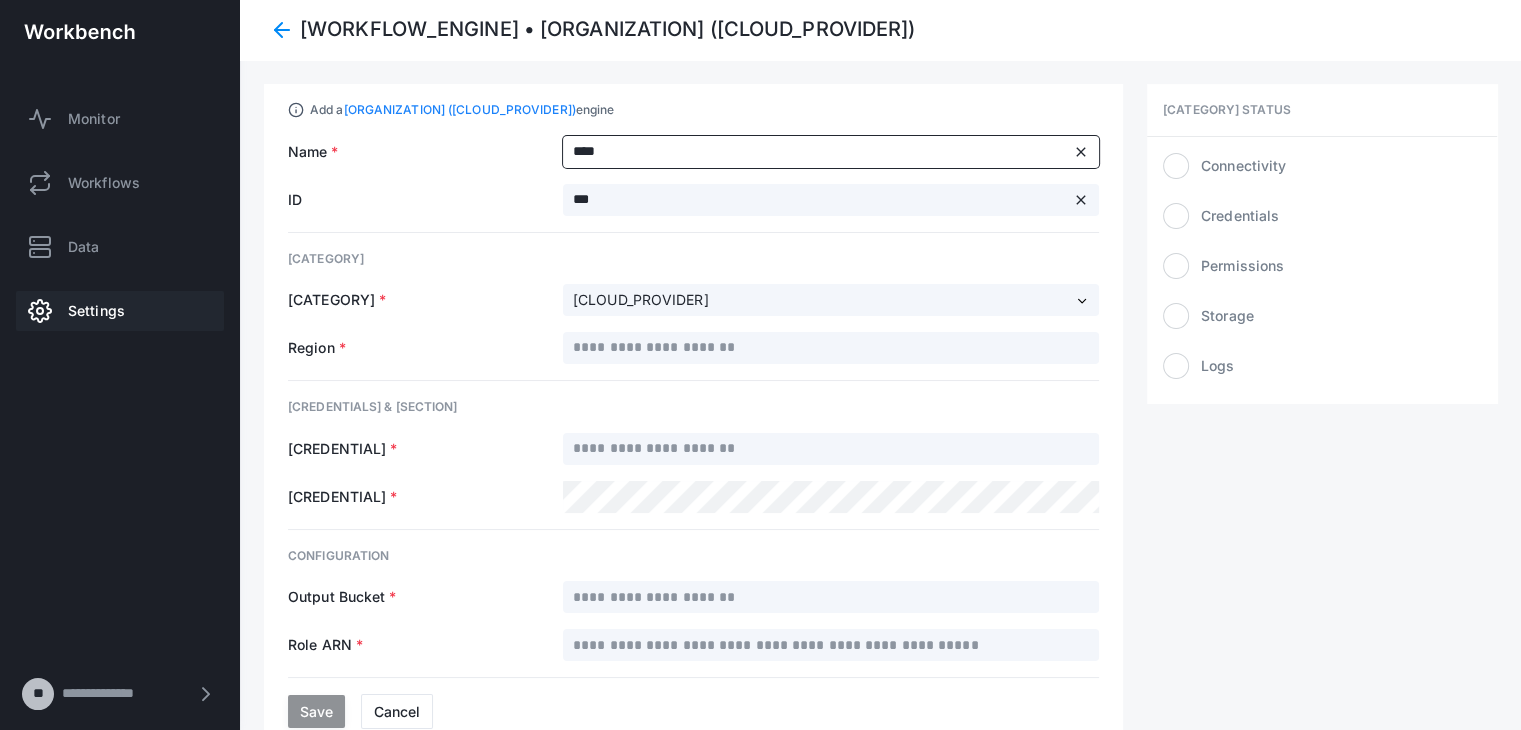 type on "****" 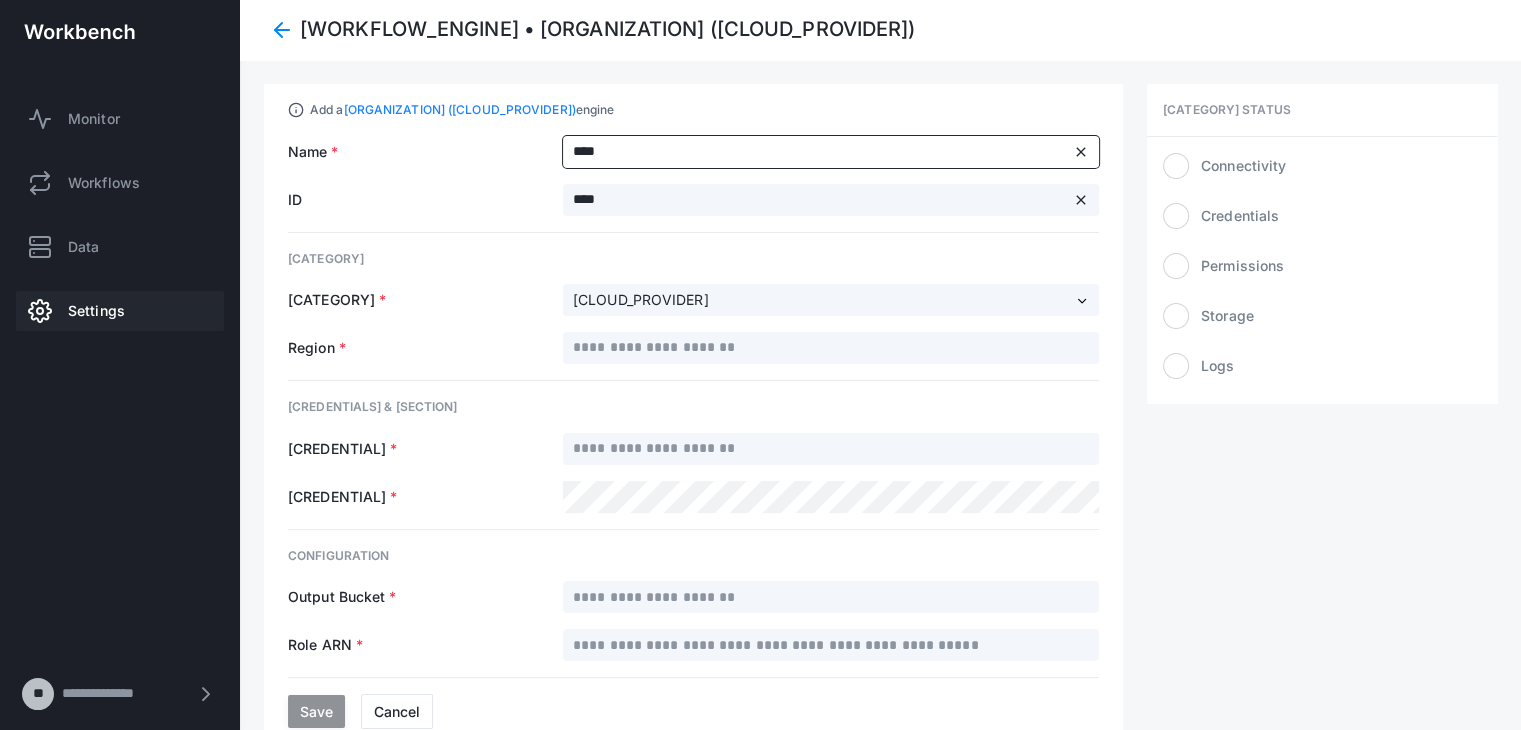 type on "*****" 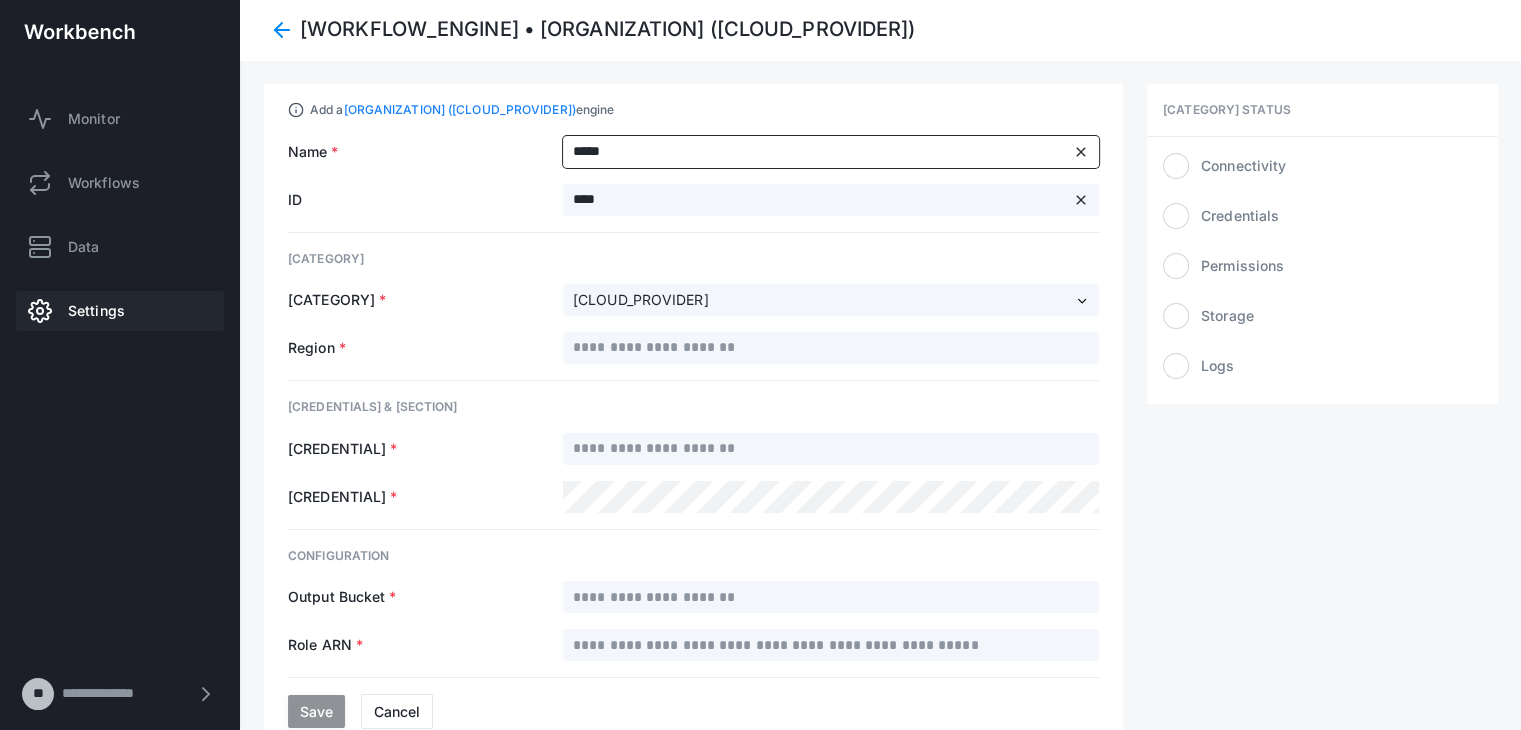 type on "*****" 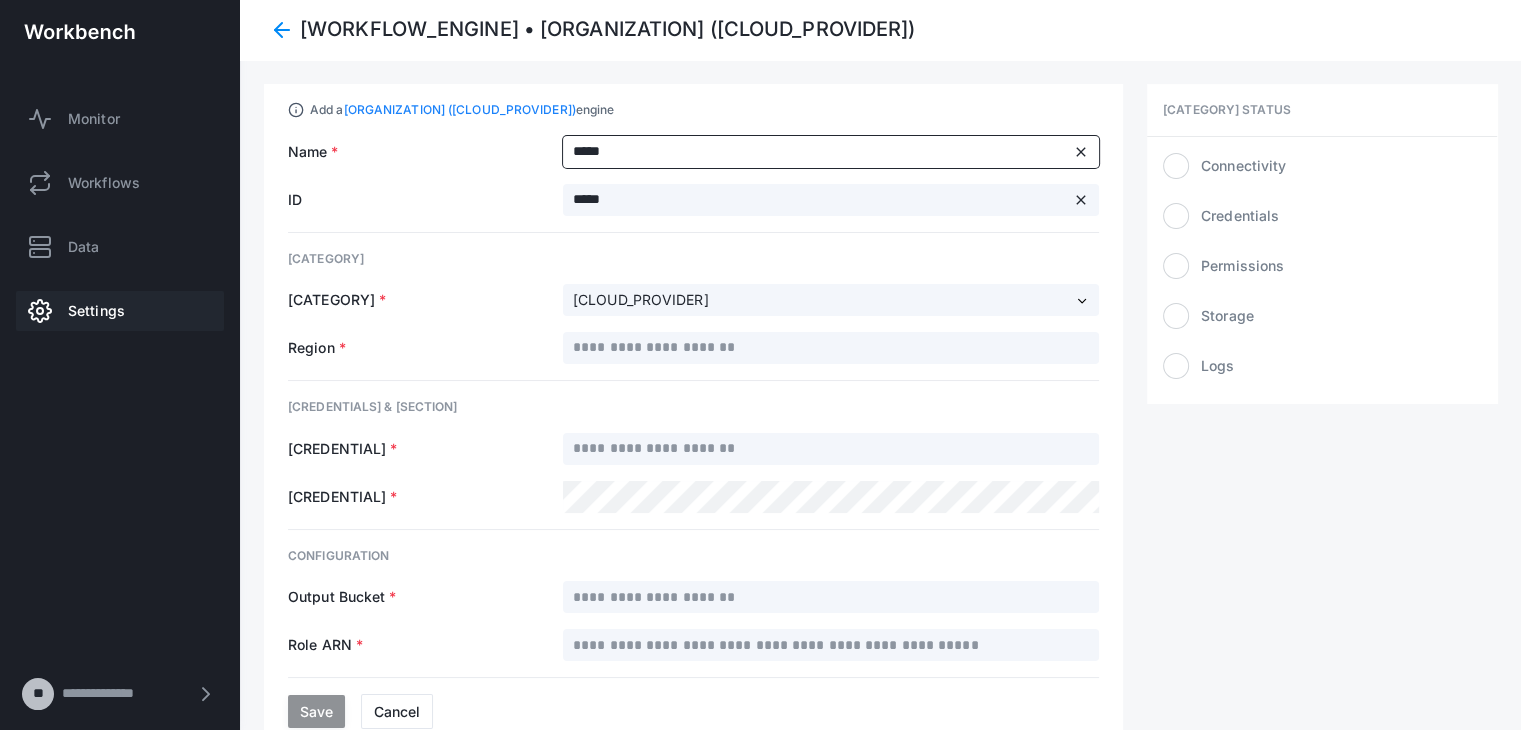 type on "******" 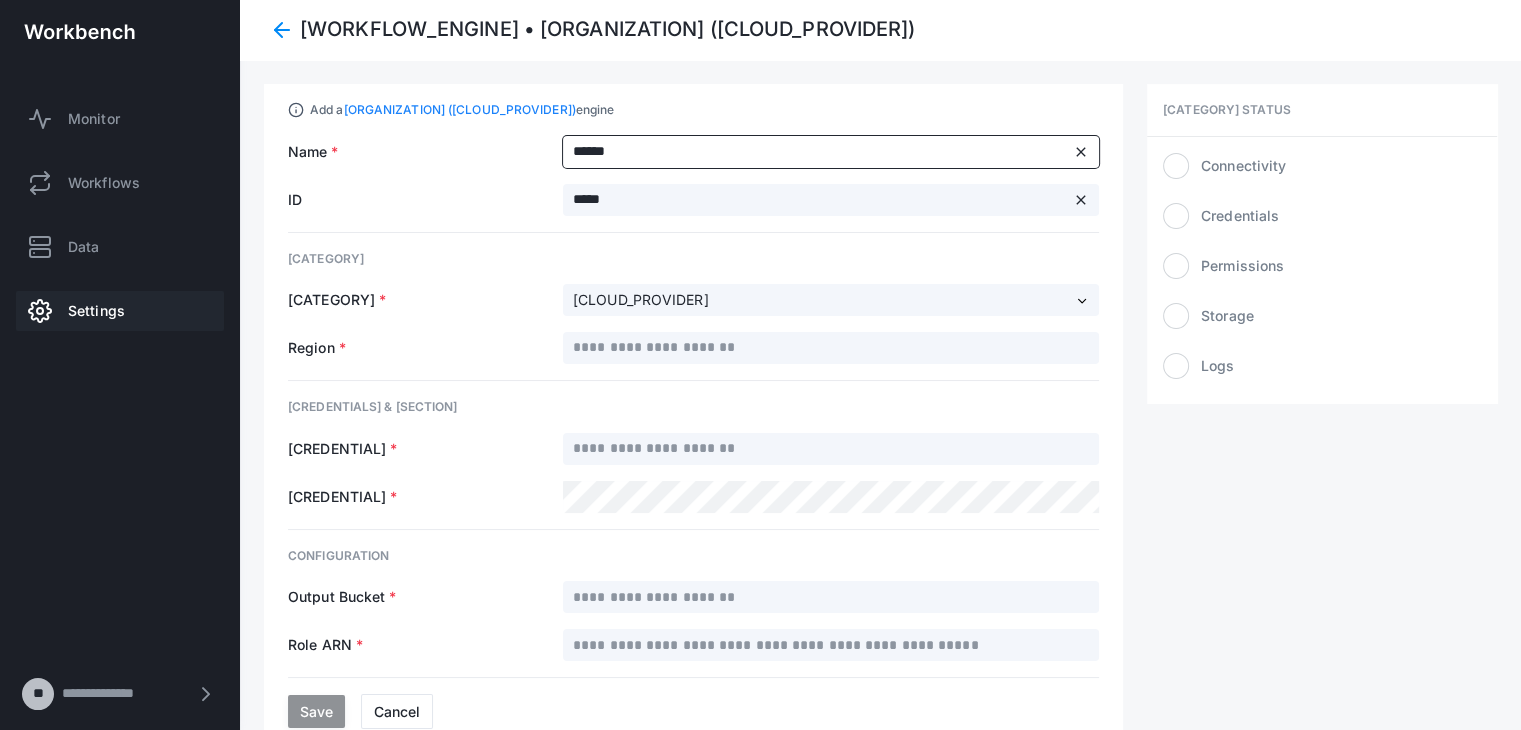 type on "******" 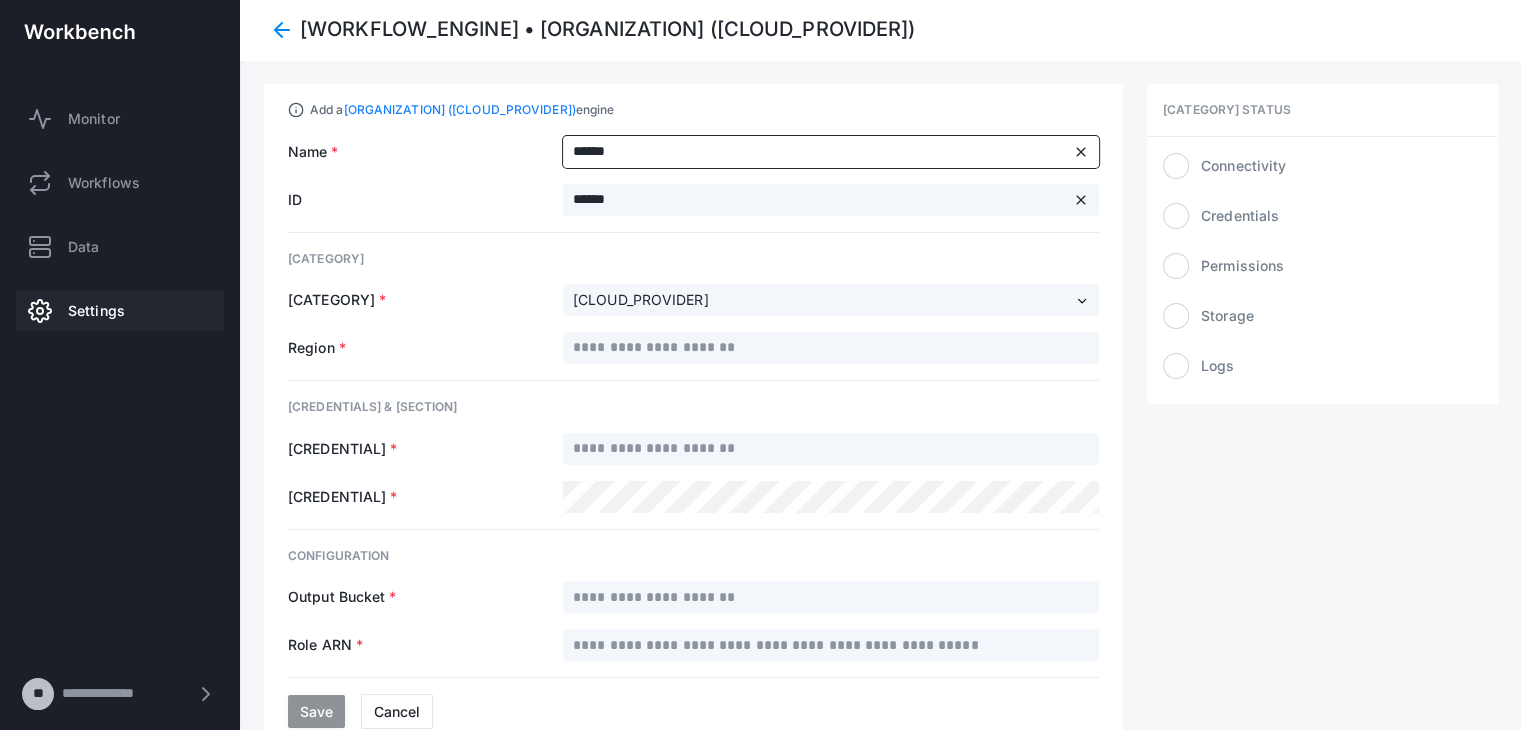 type on "*******" 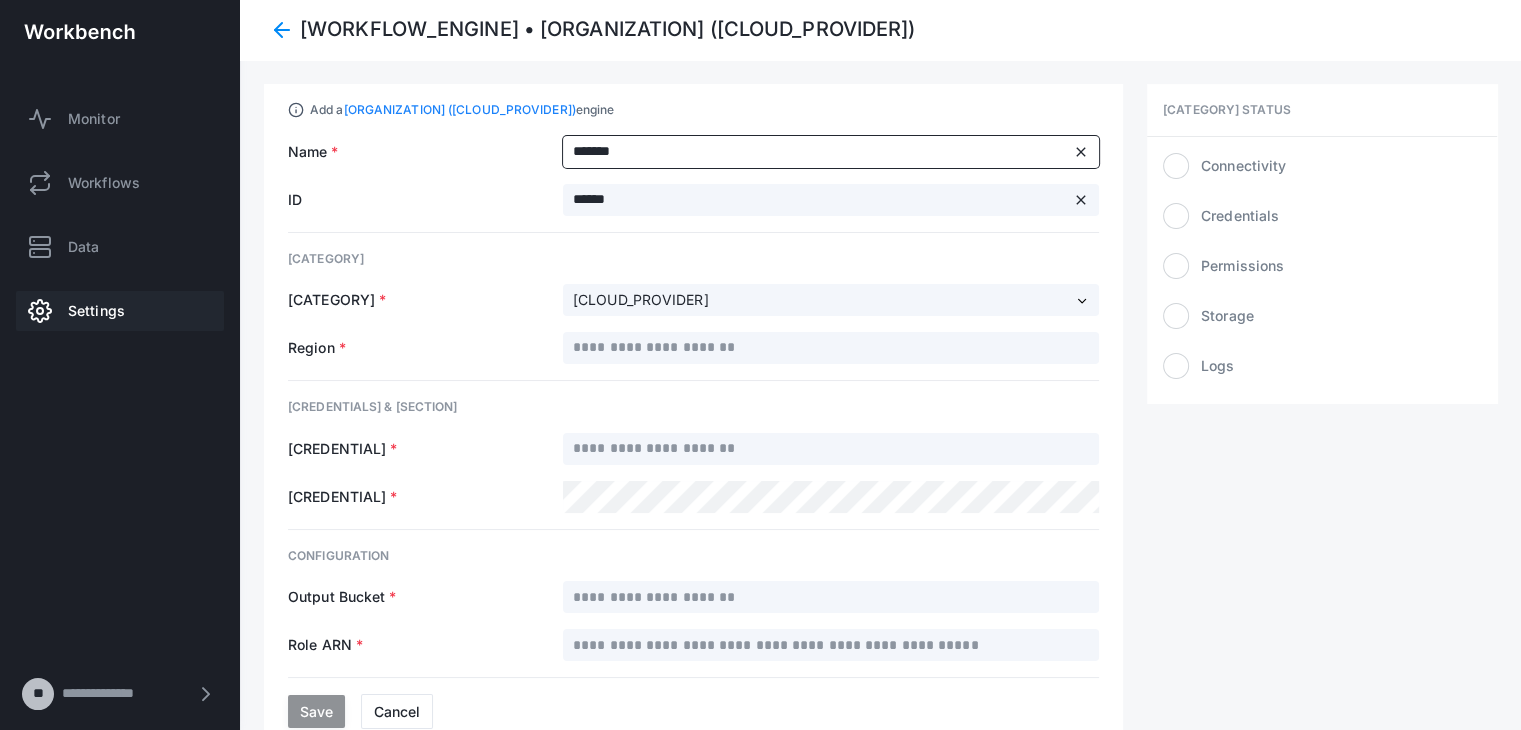type on "*******" 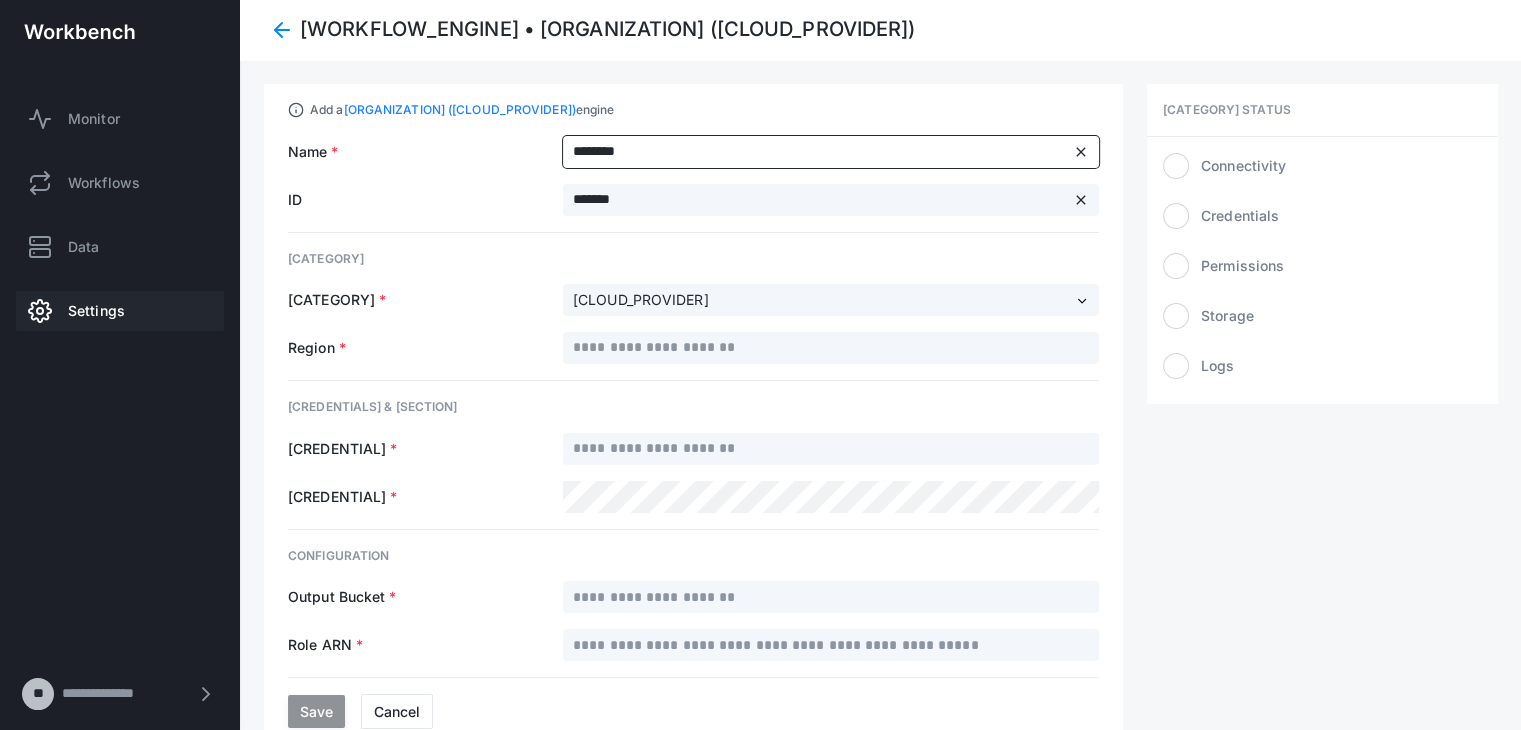 type on "*********" 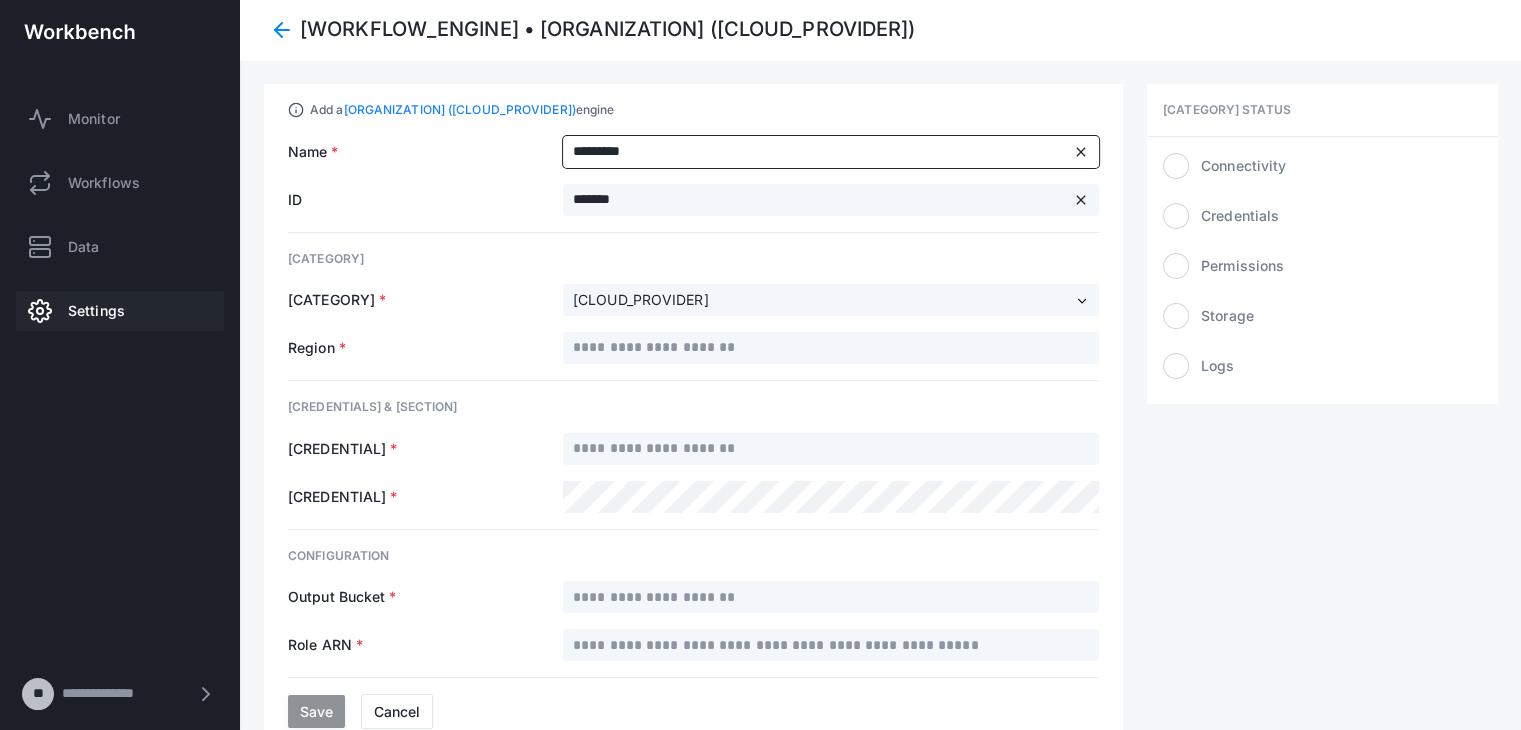 type on "*********" 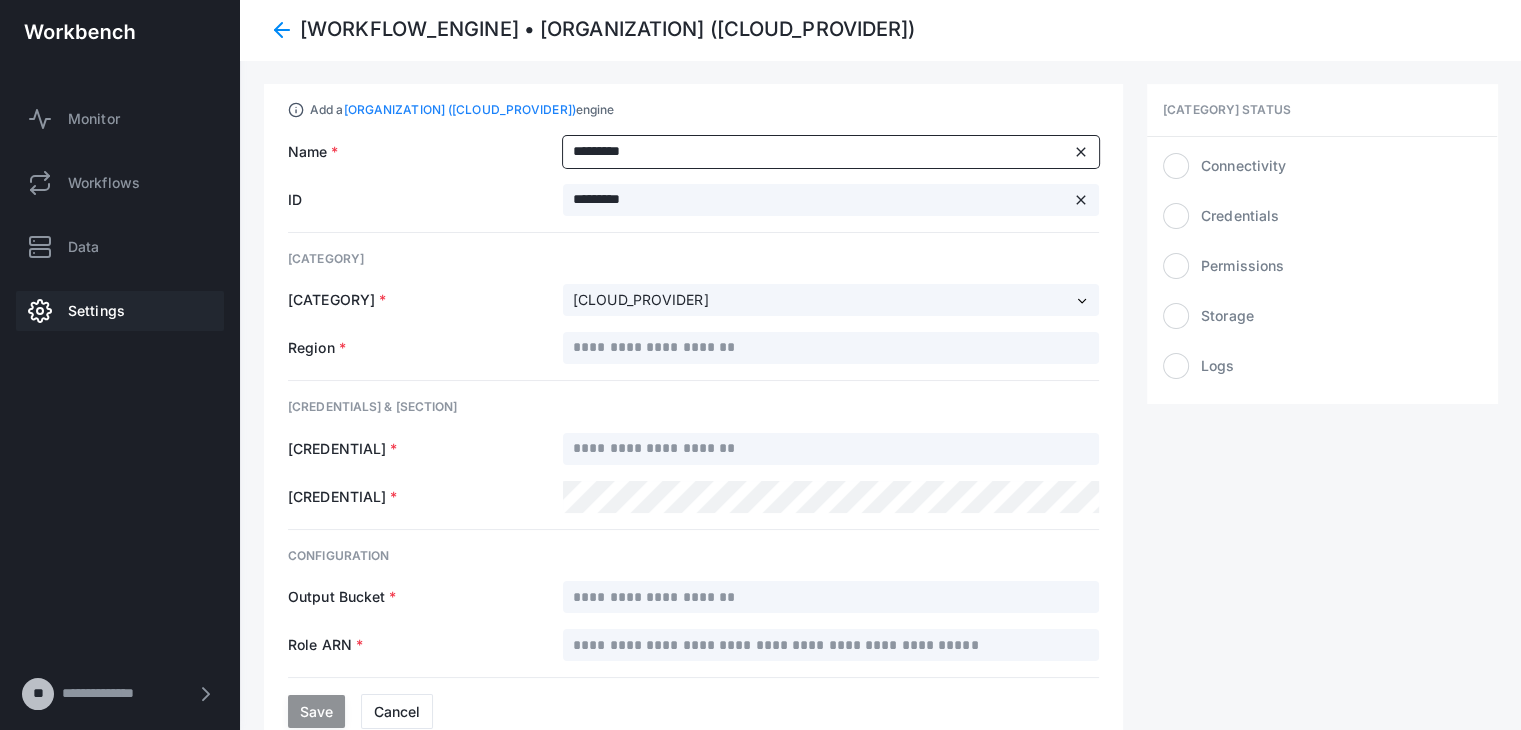 type on "**********" 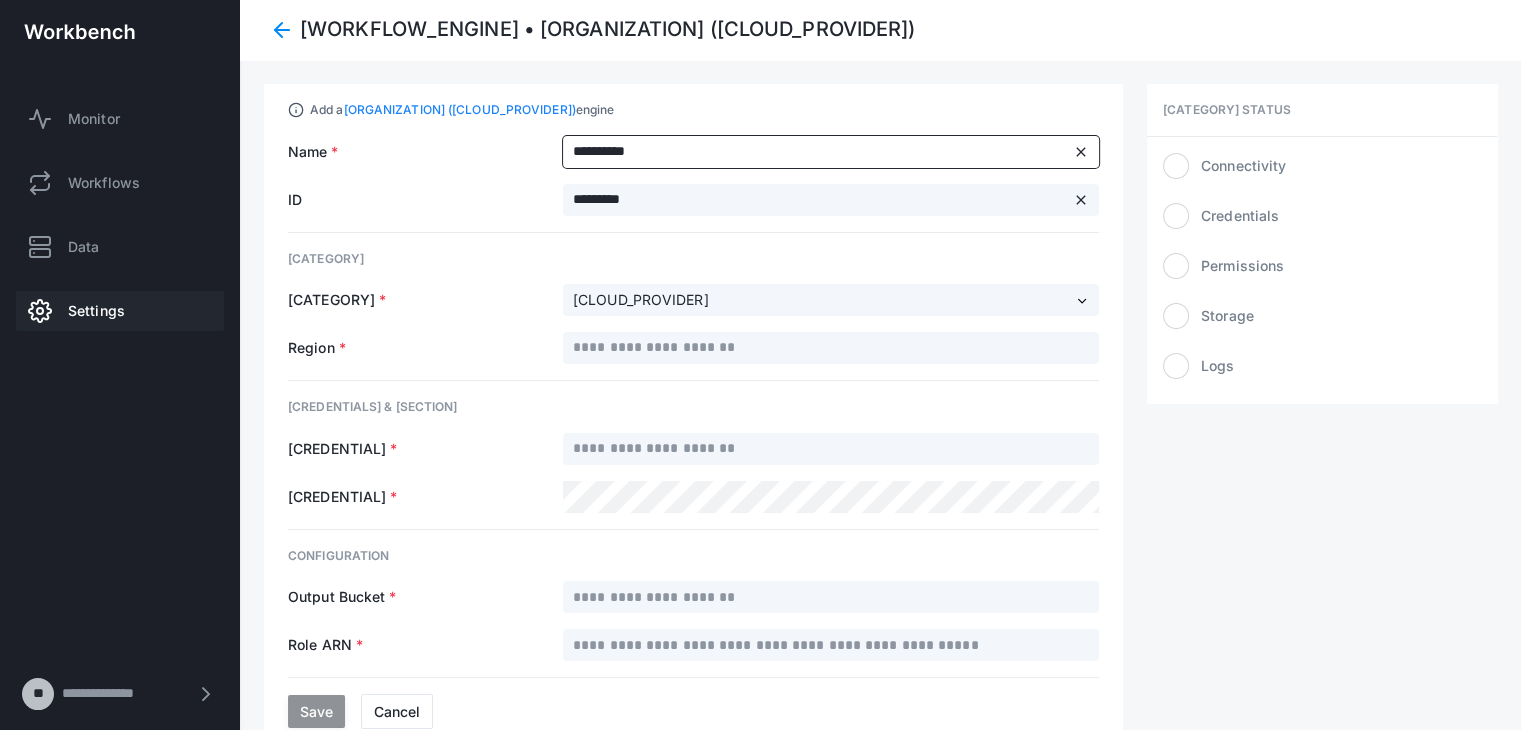 type on "**********" 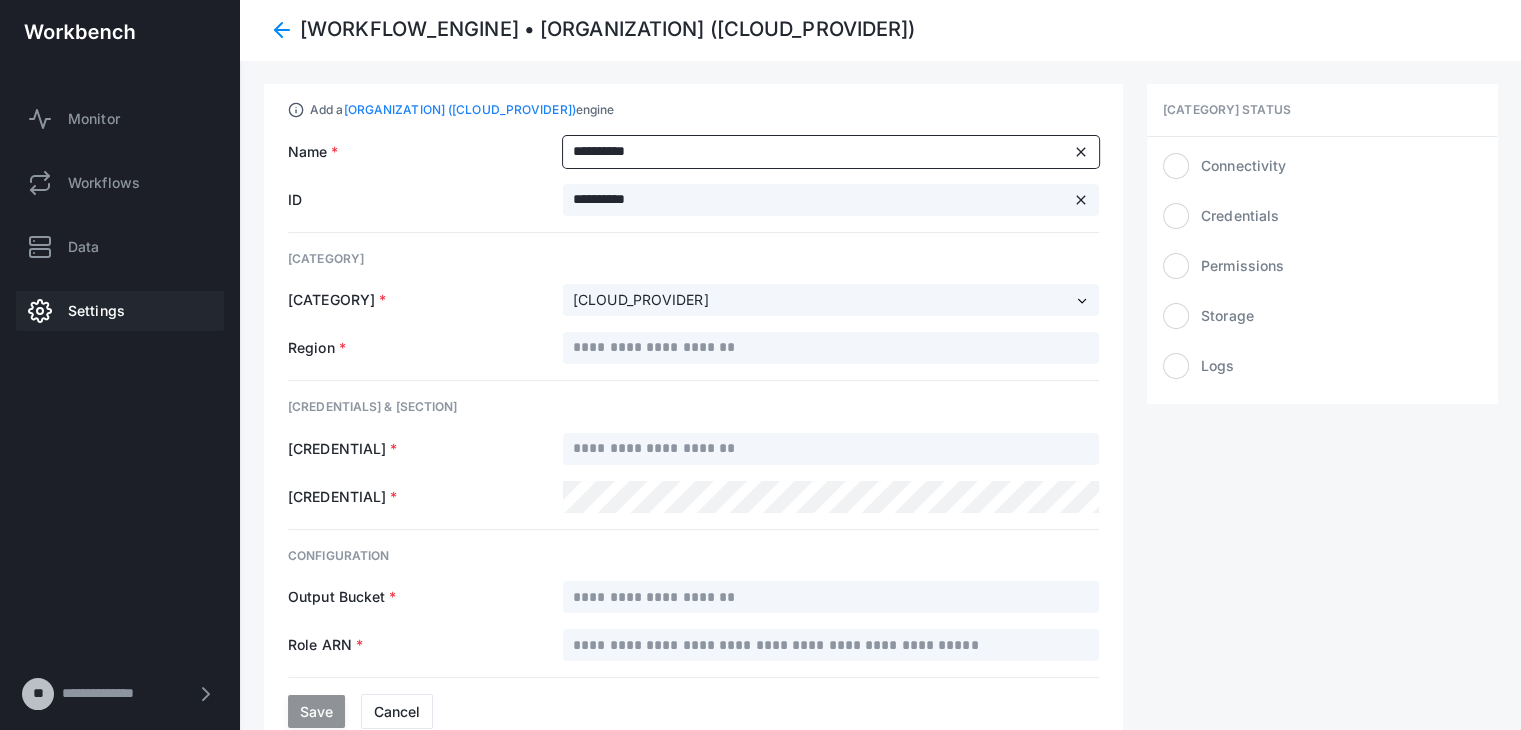 type on "**********" 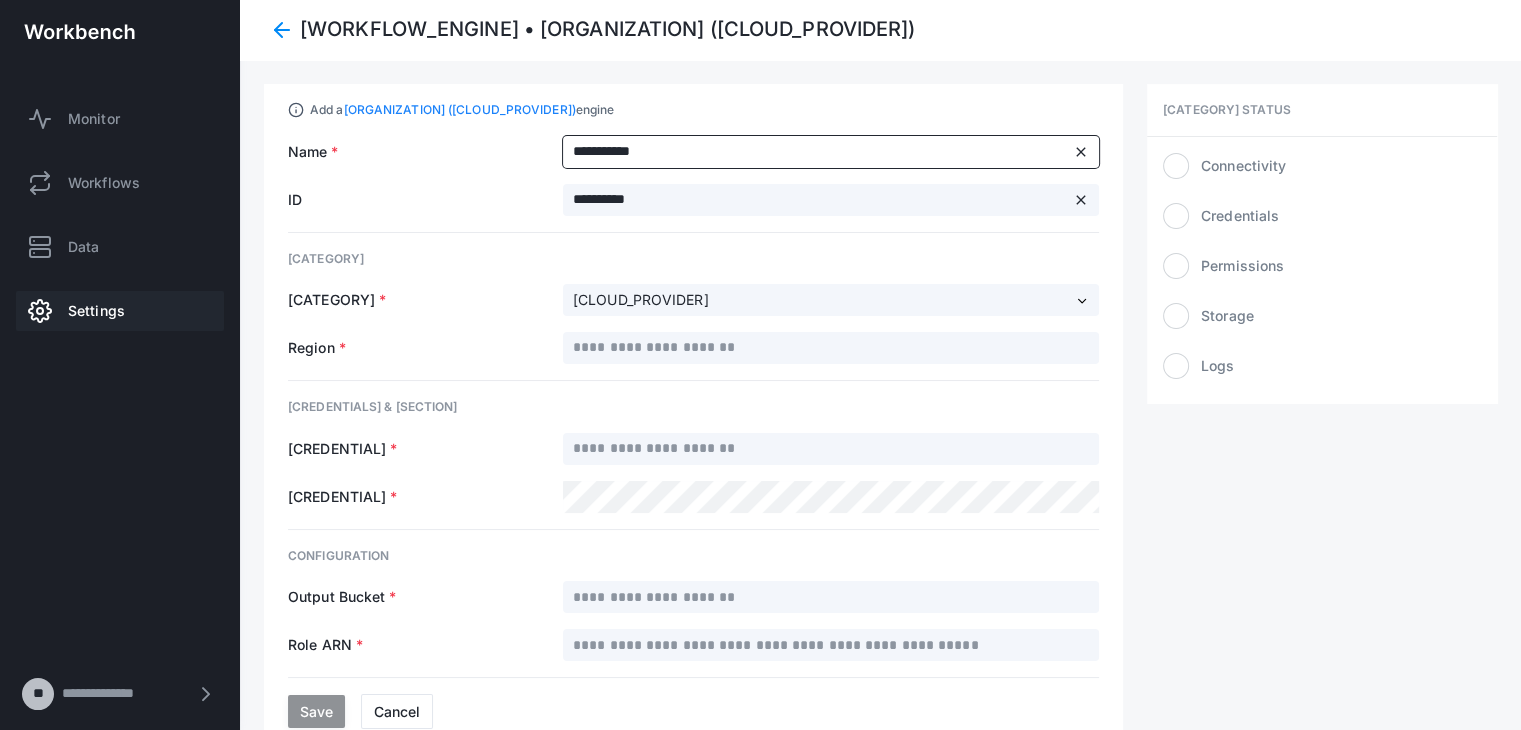 type on "**********" 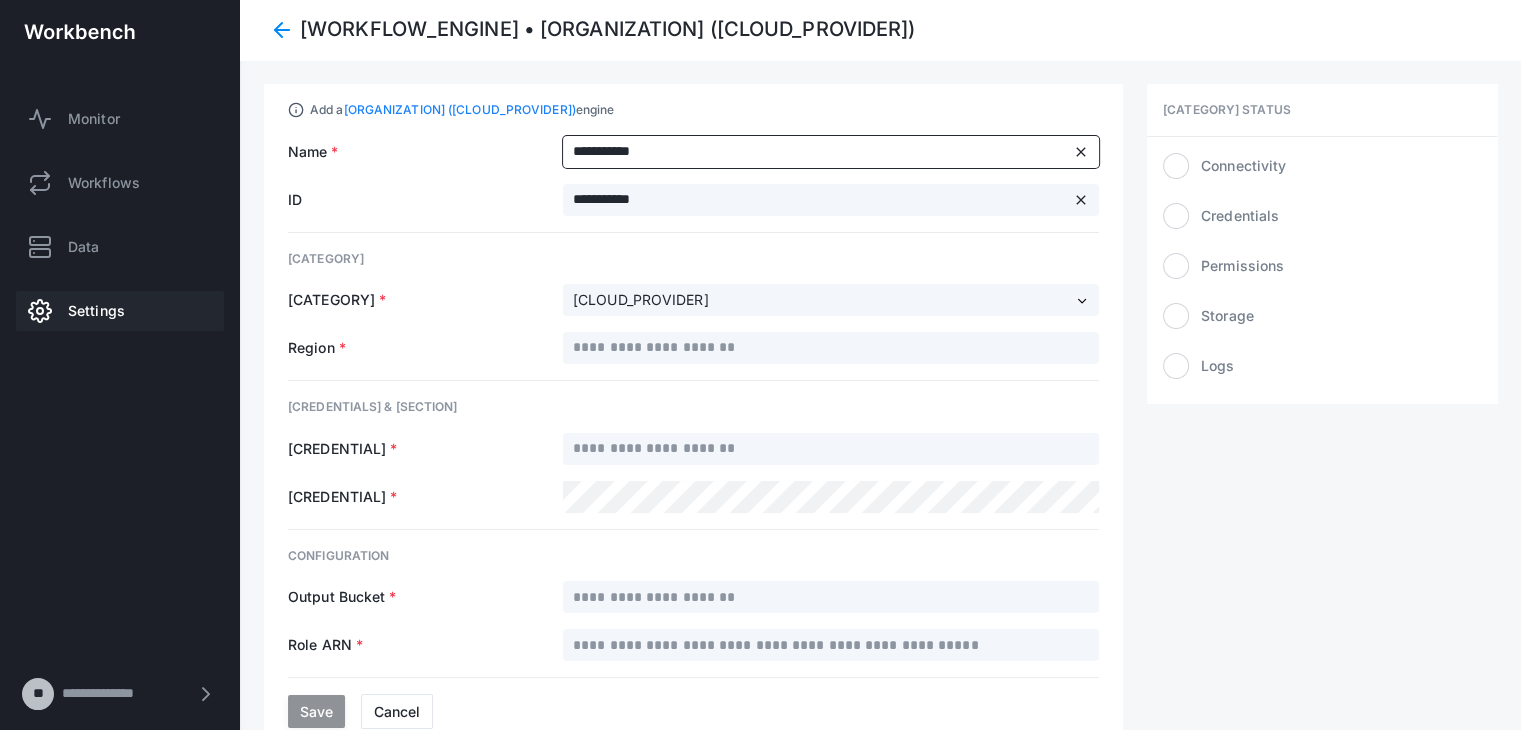 type on "**********" 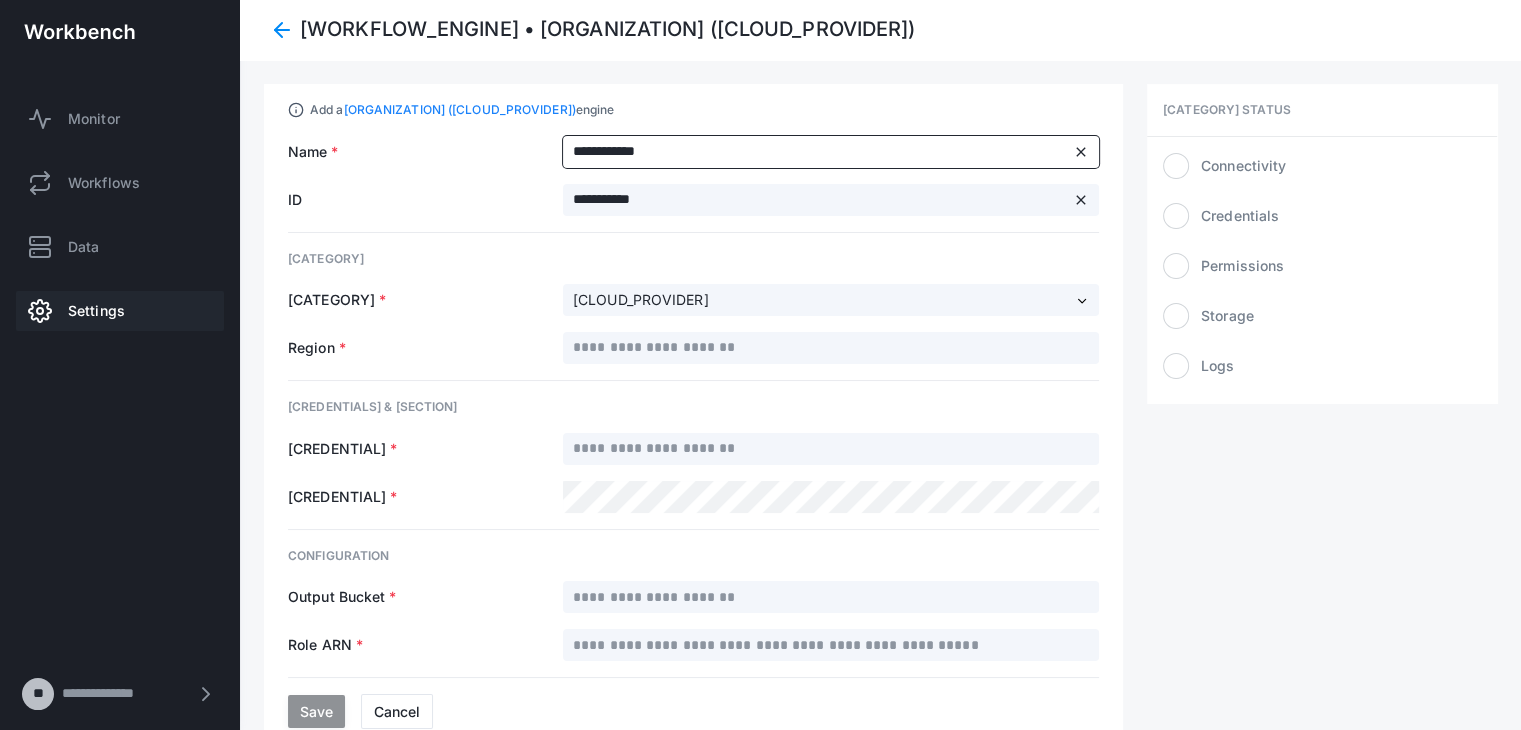 type on "**********" 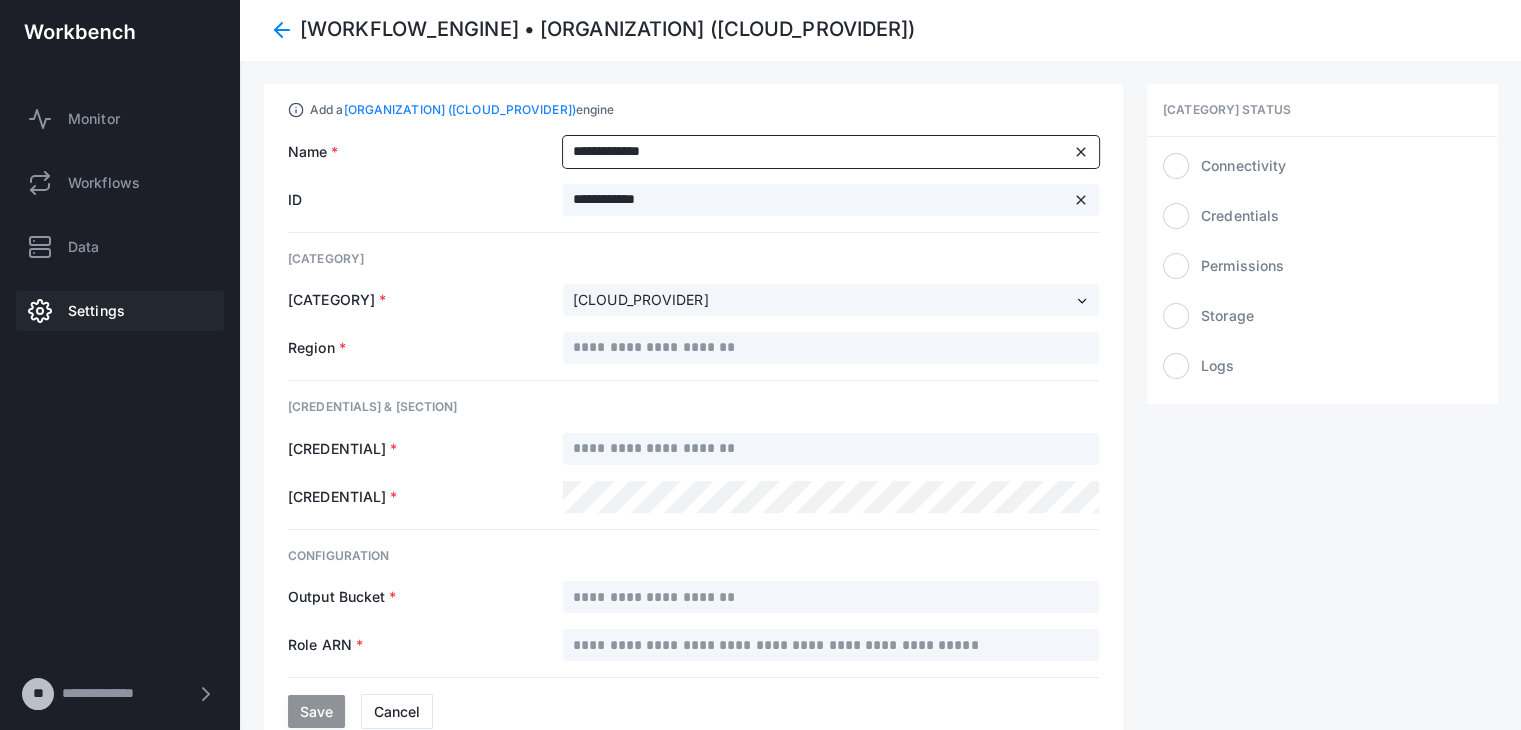type on "**********" 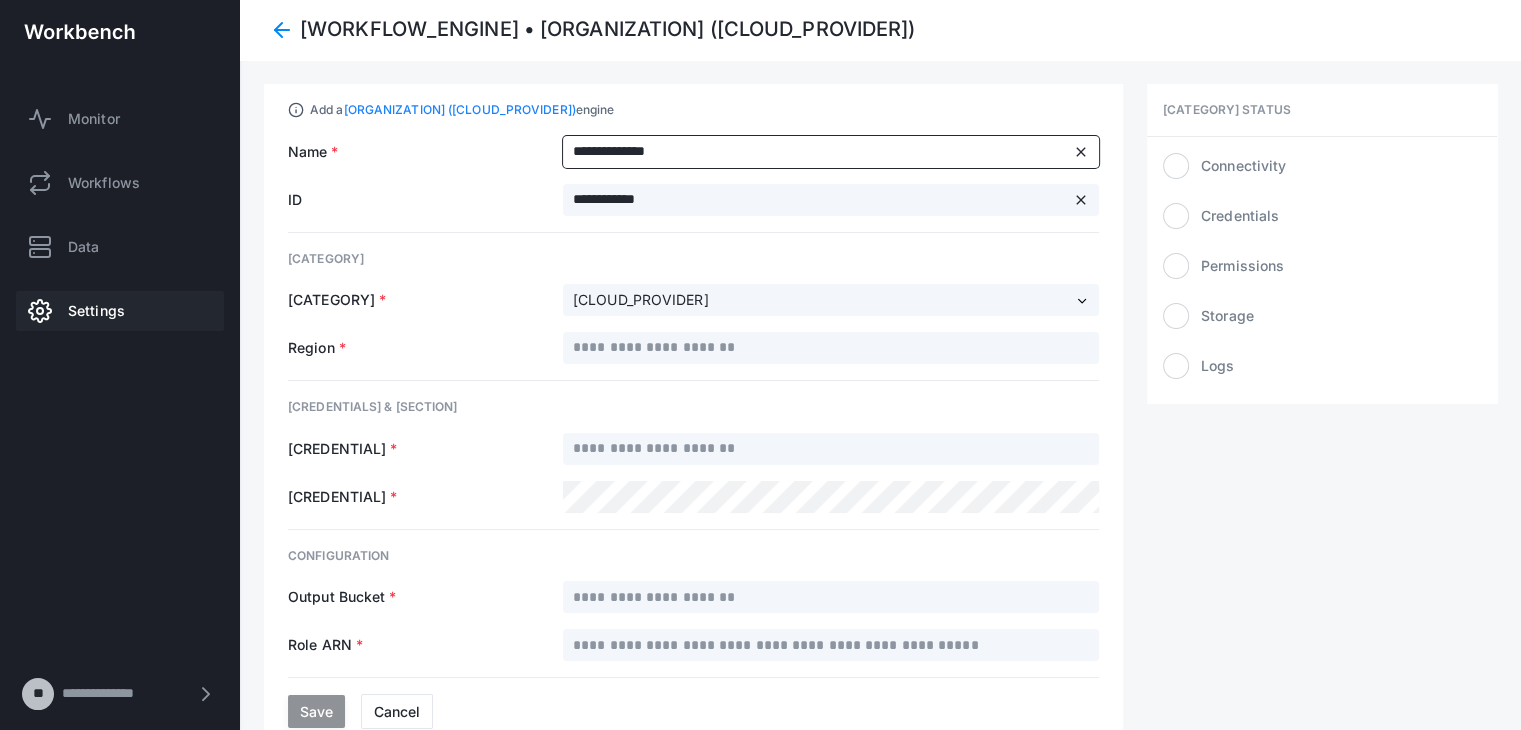 type on "**********" 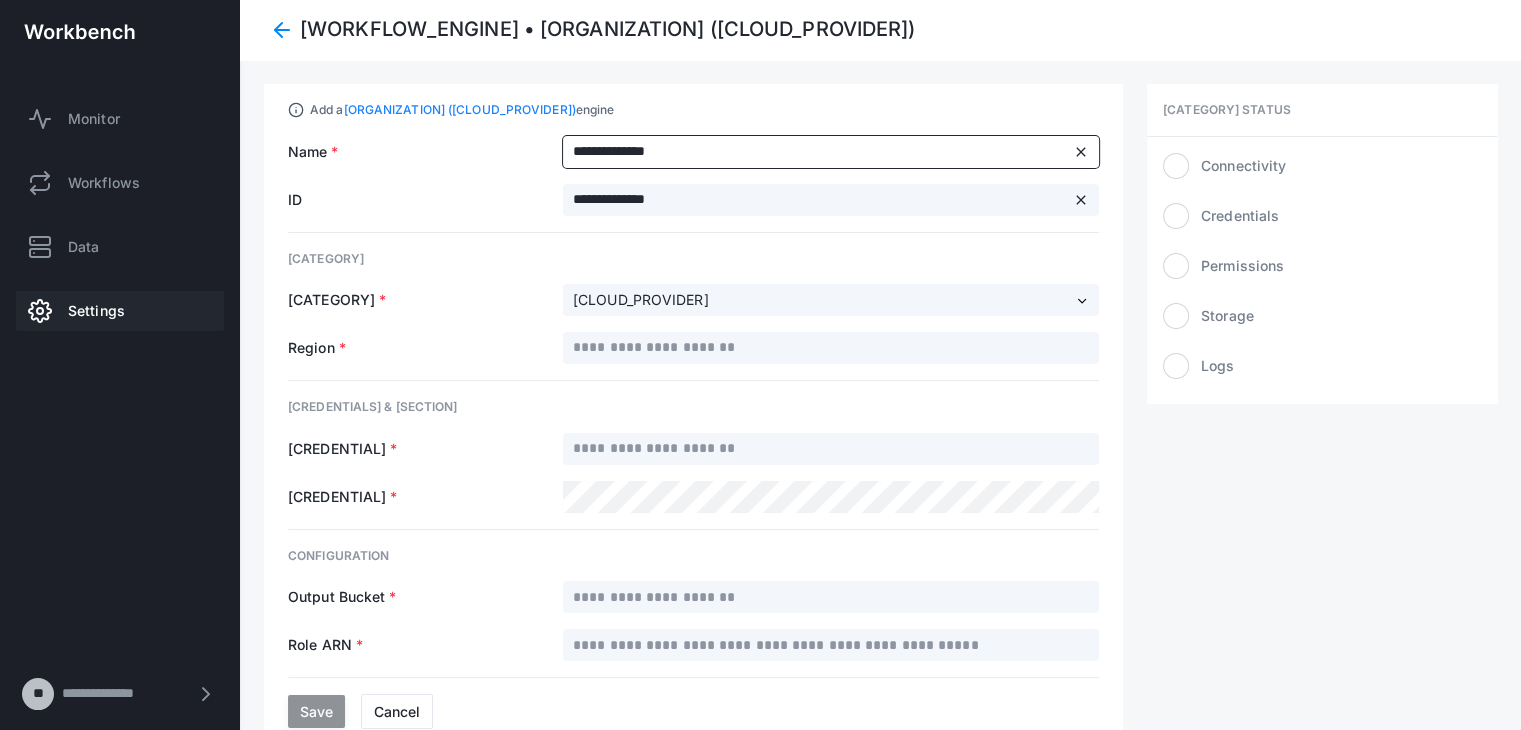 type on "**********" 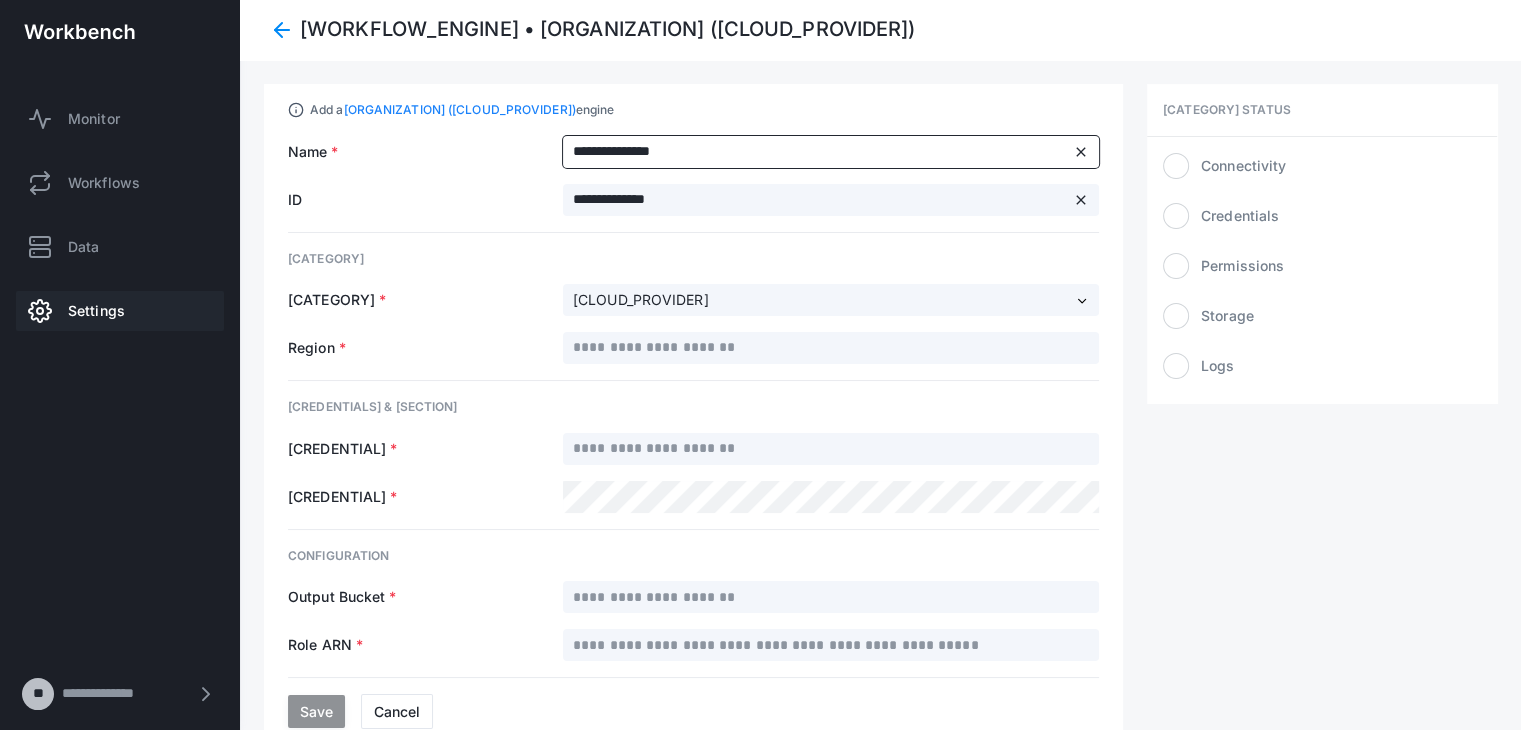 type on "**********" 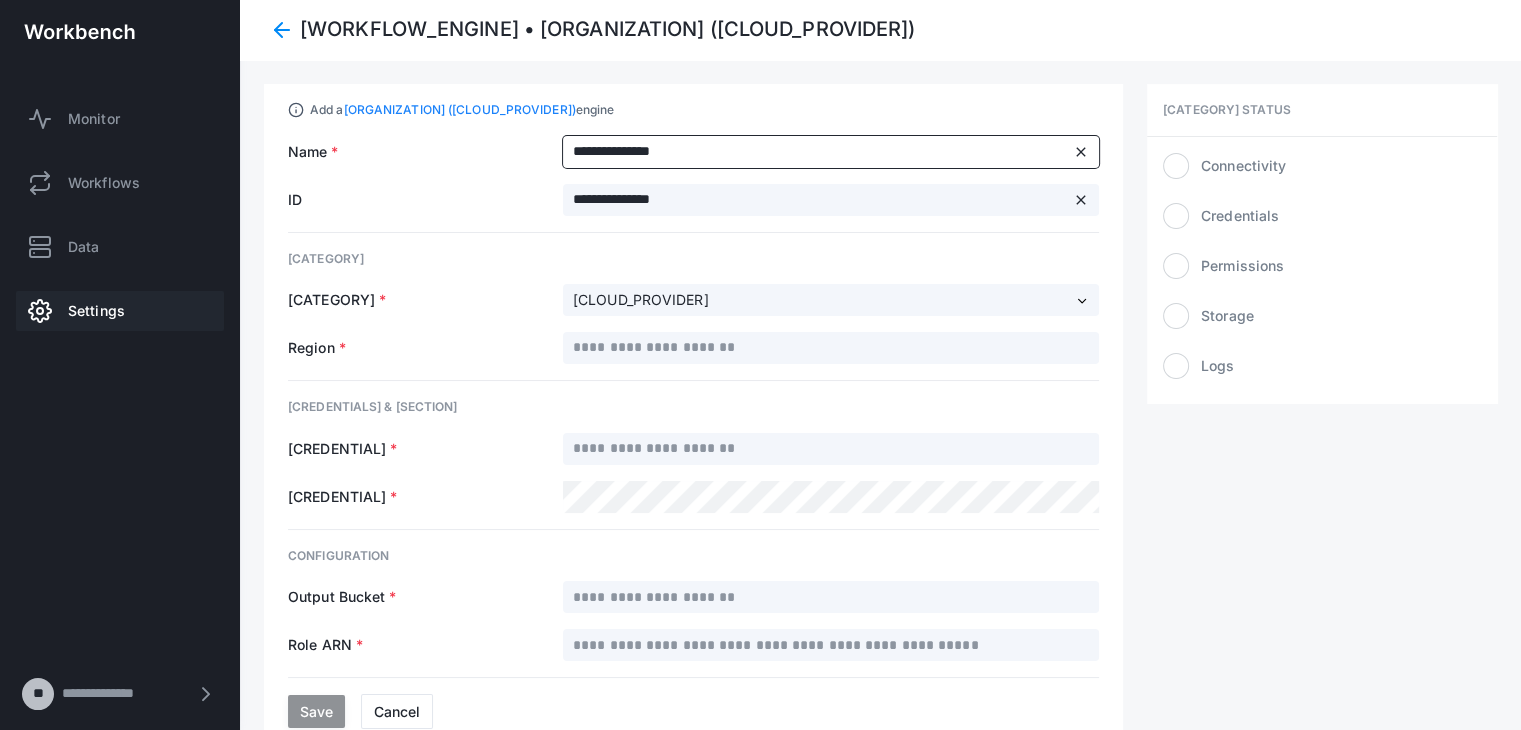 type on "**********" 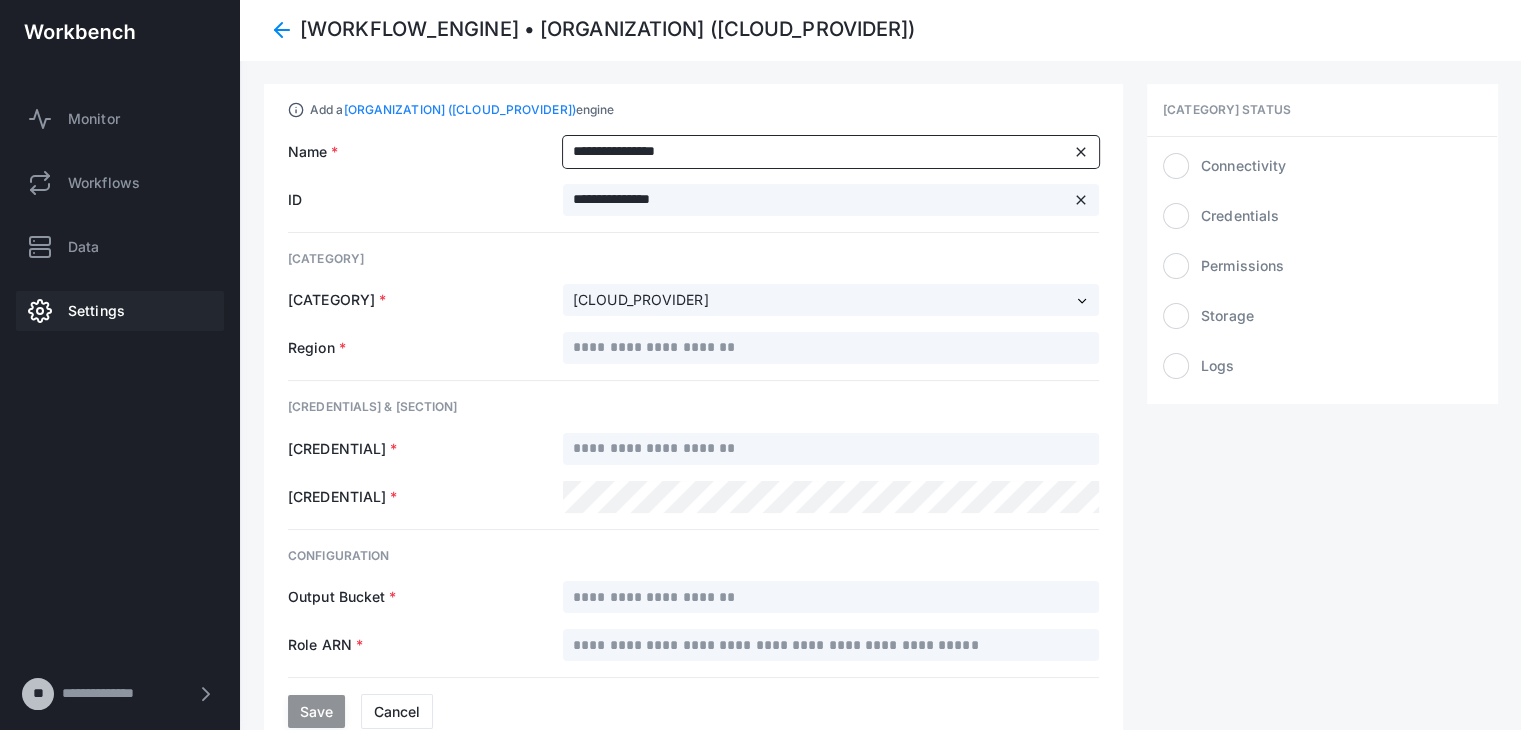 type on "**********" 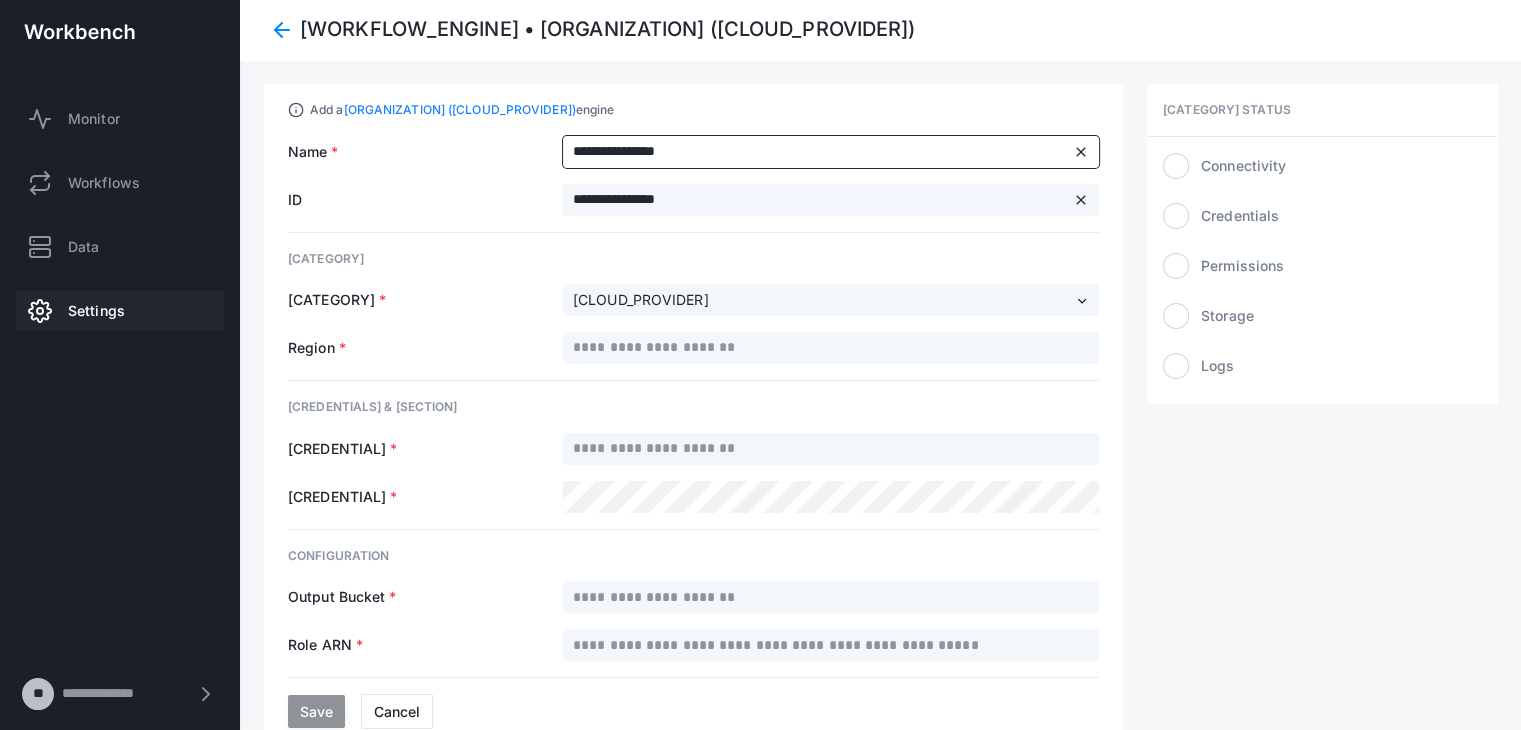 type on "**********" 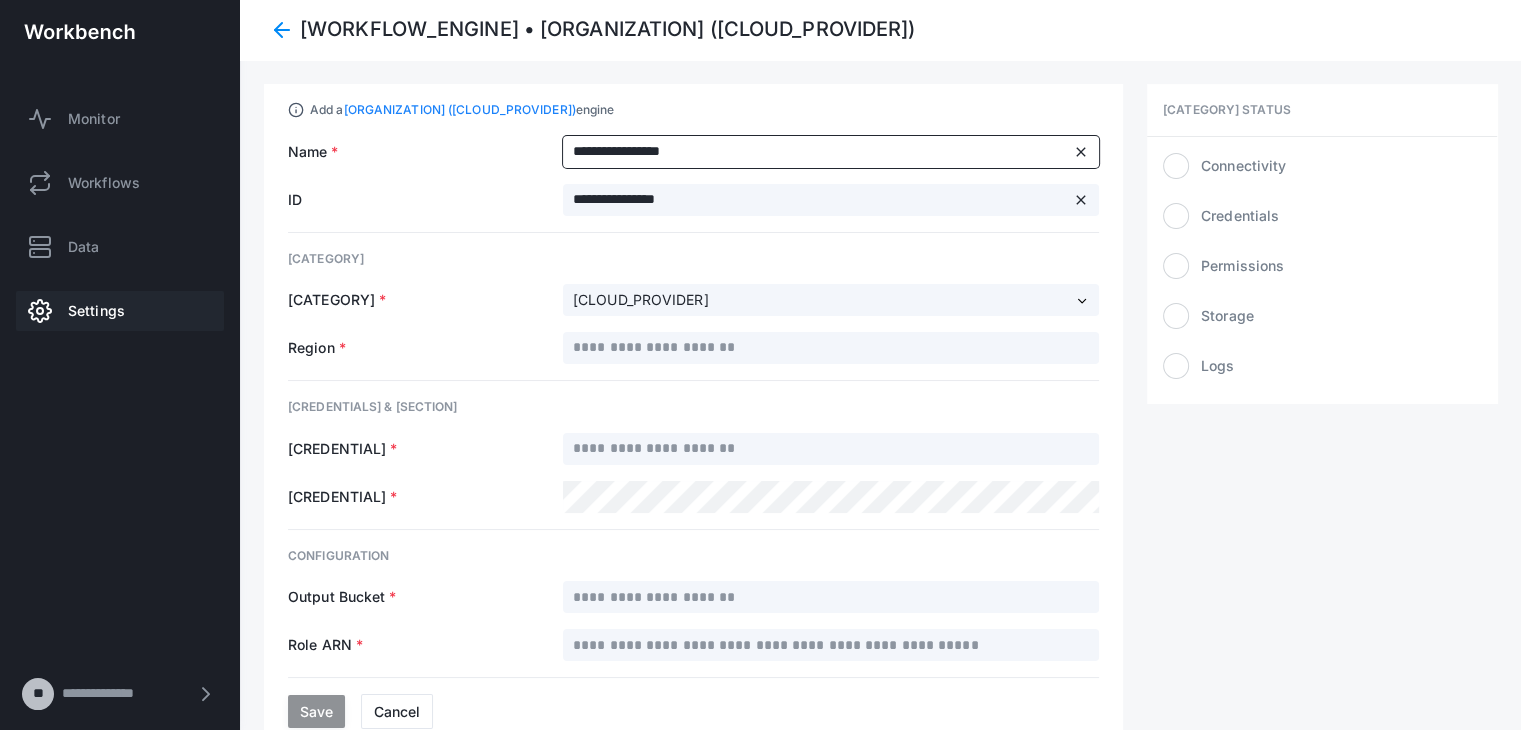 type on "**********" 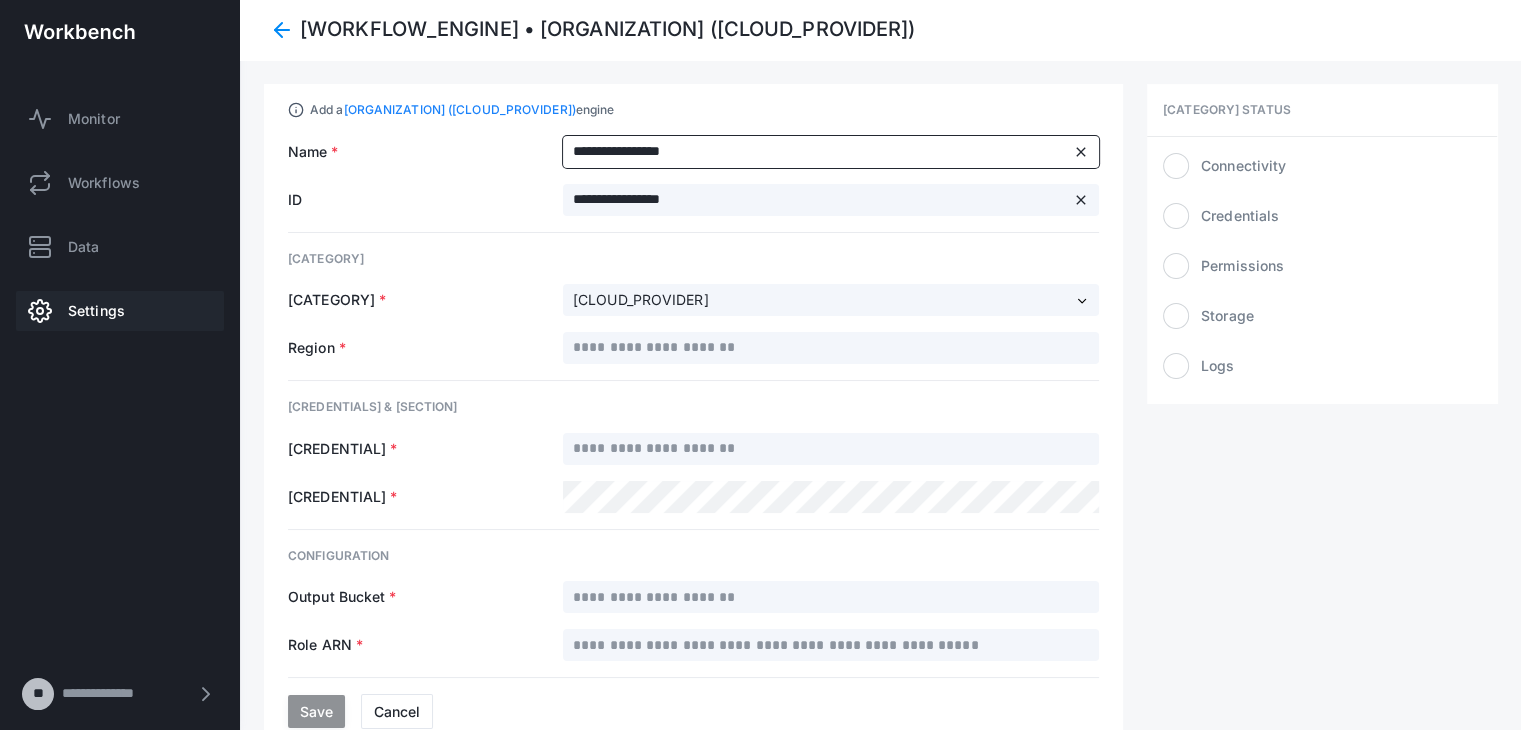 type on "**********" 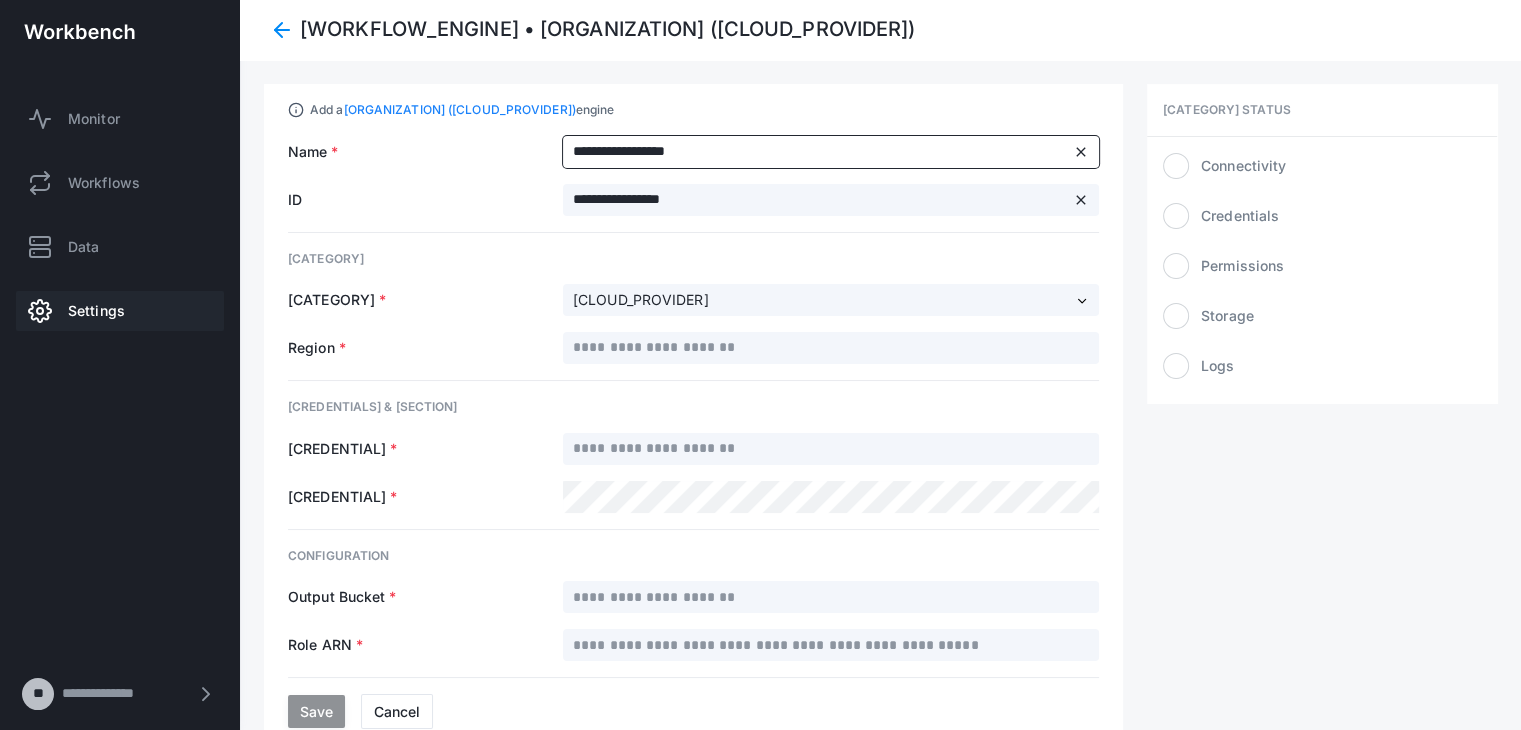 type on "**********" 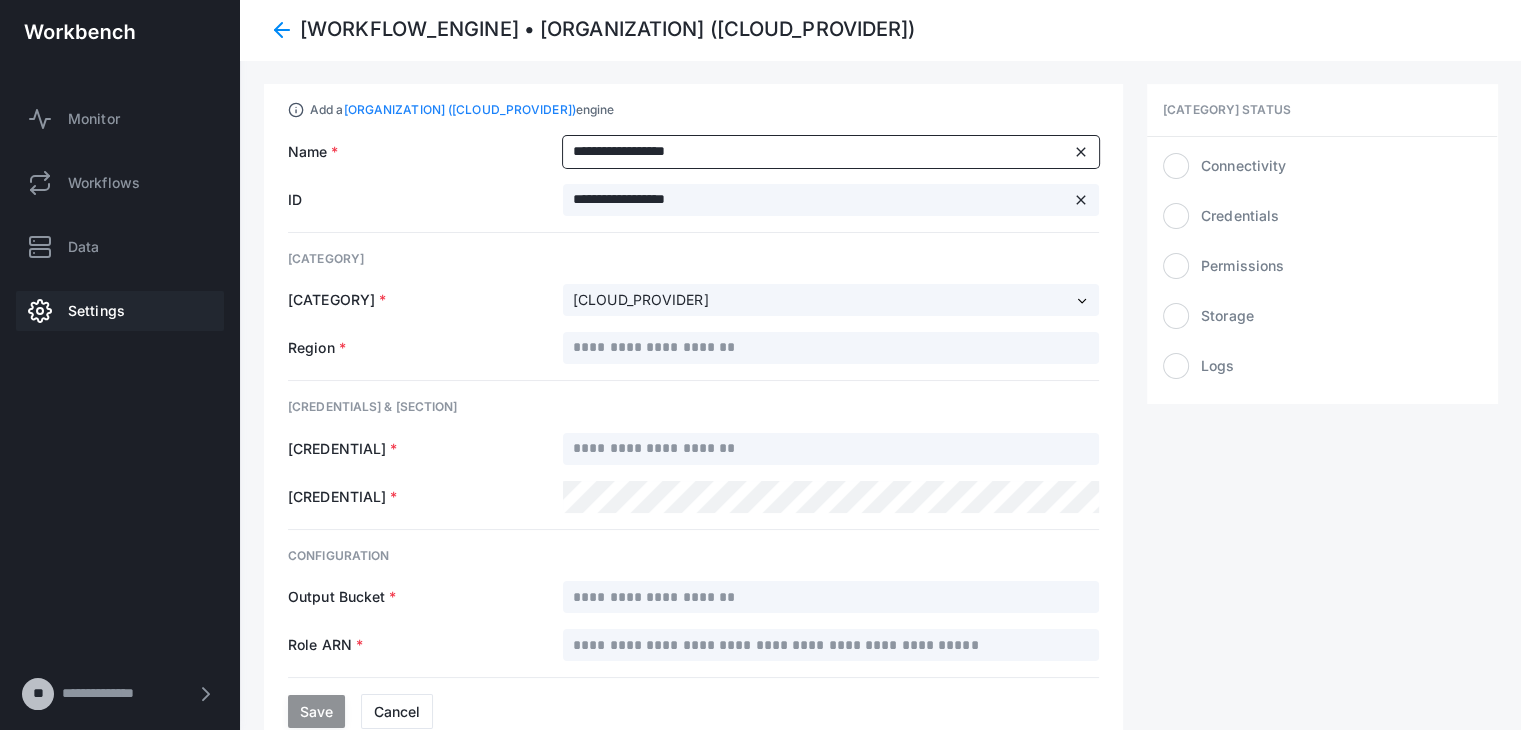 type on "**********" 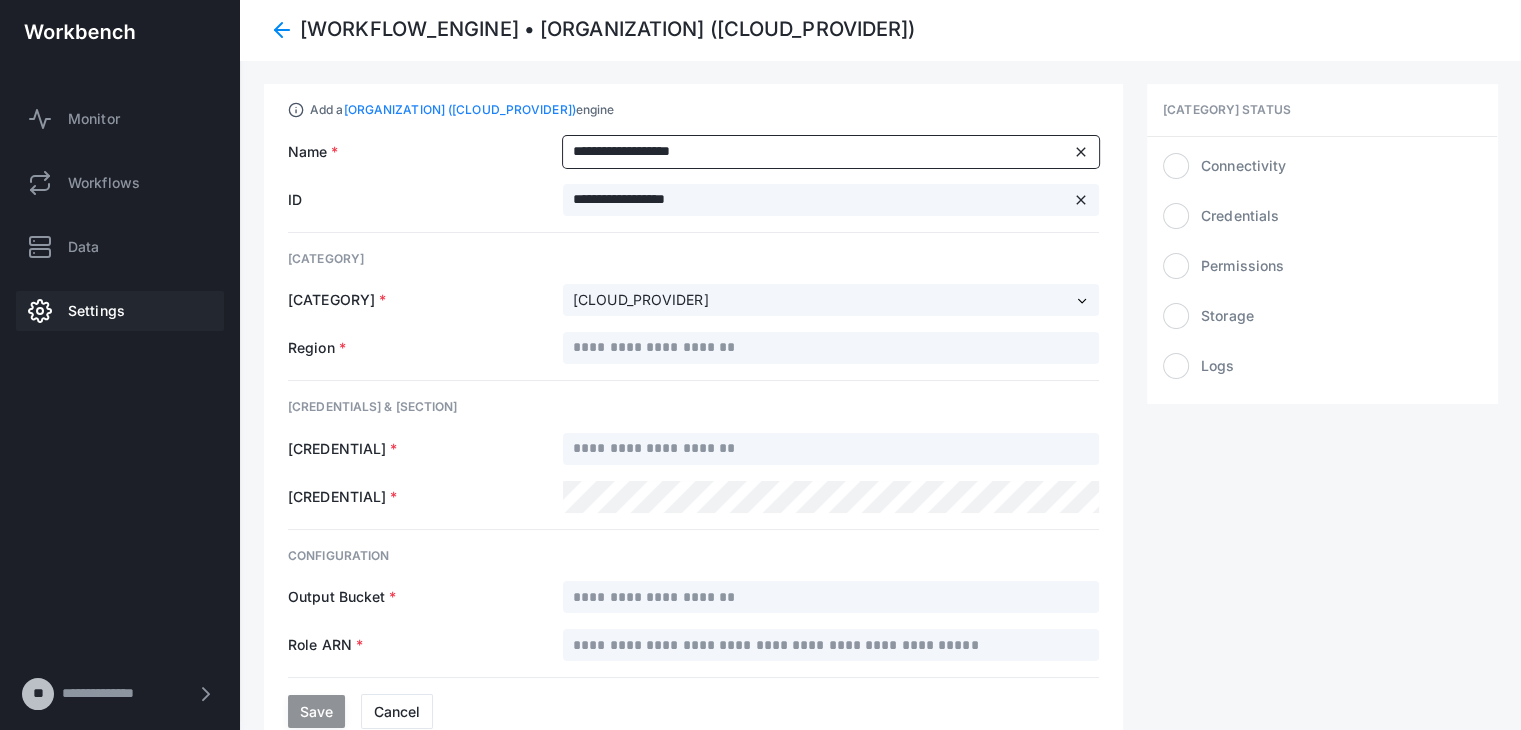 type on "**********" 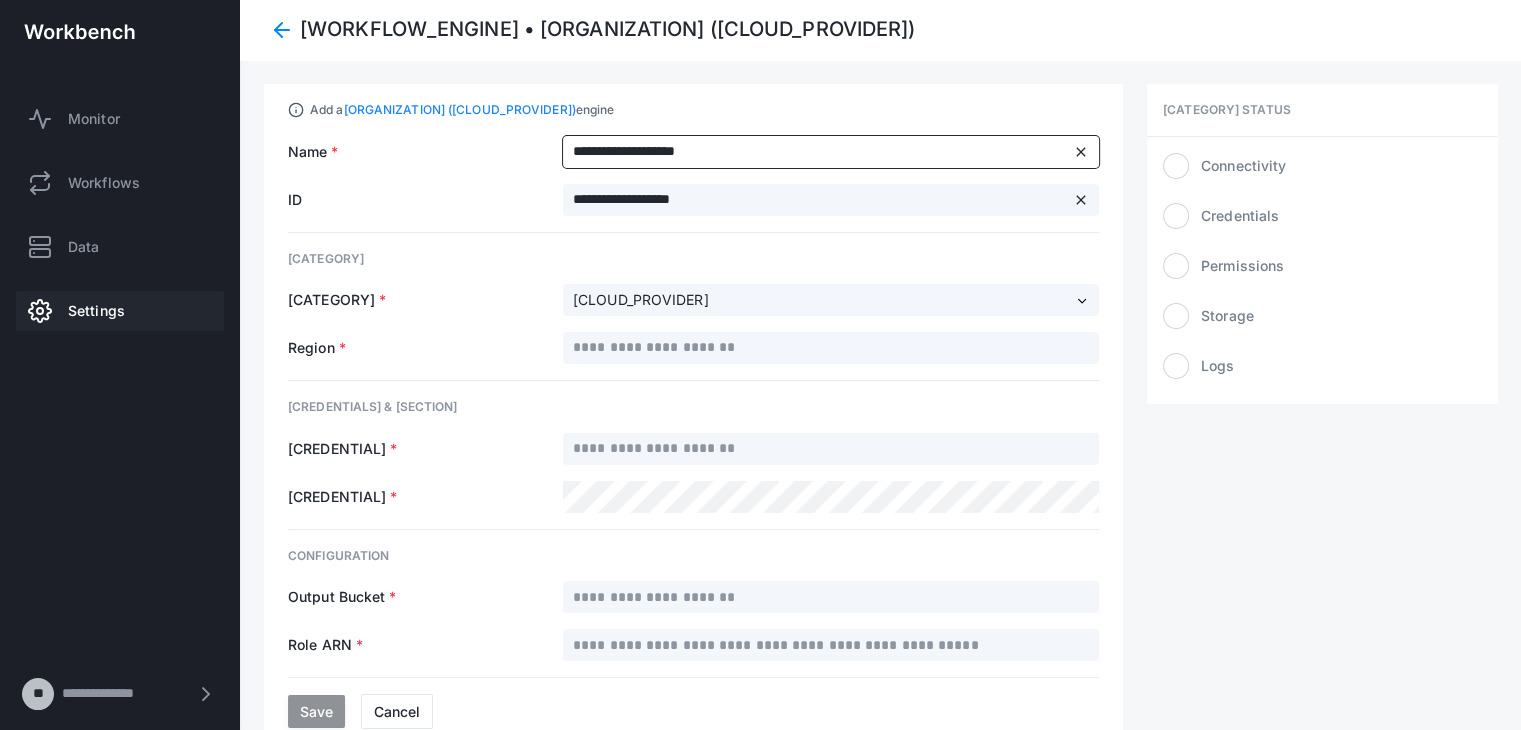 type on "**********" 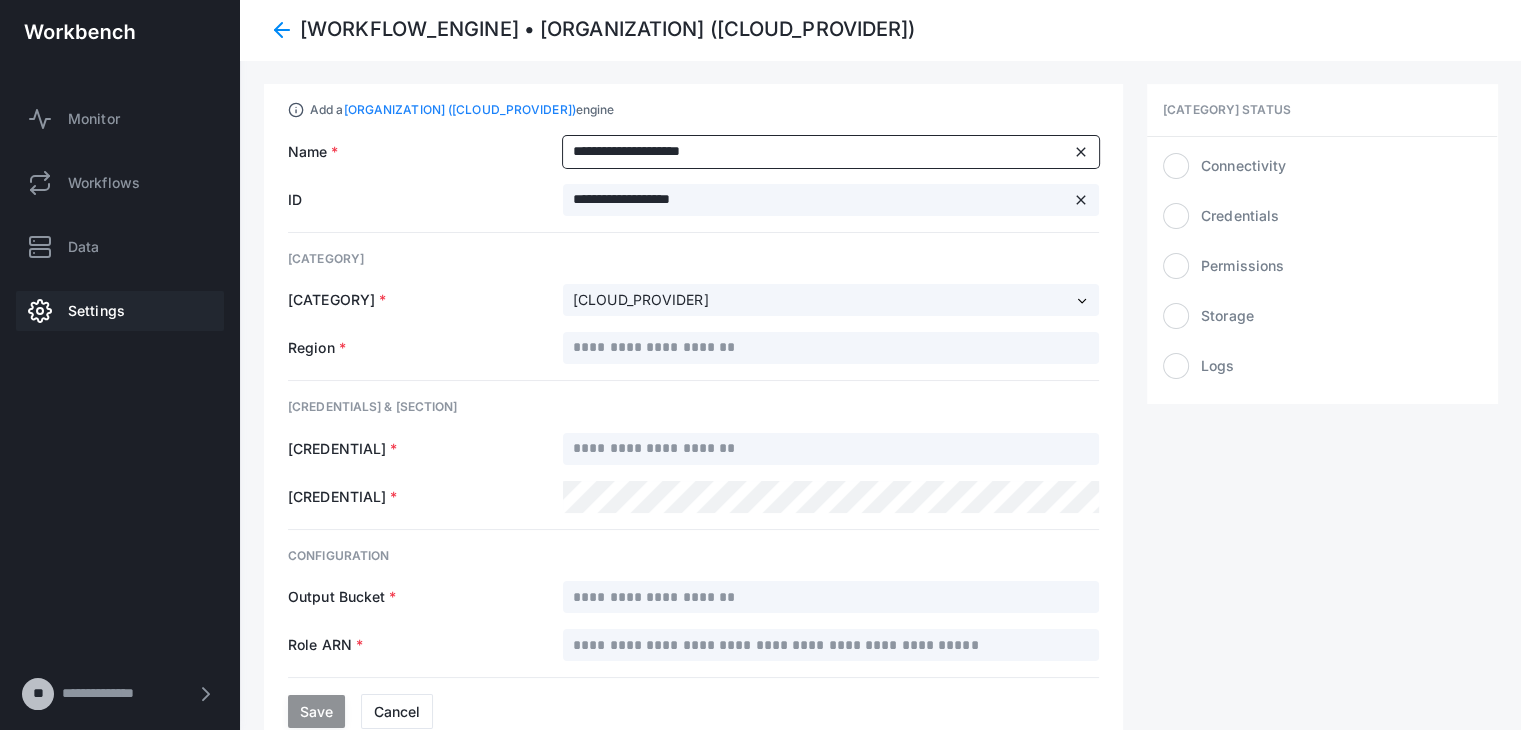 type on "**********" 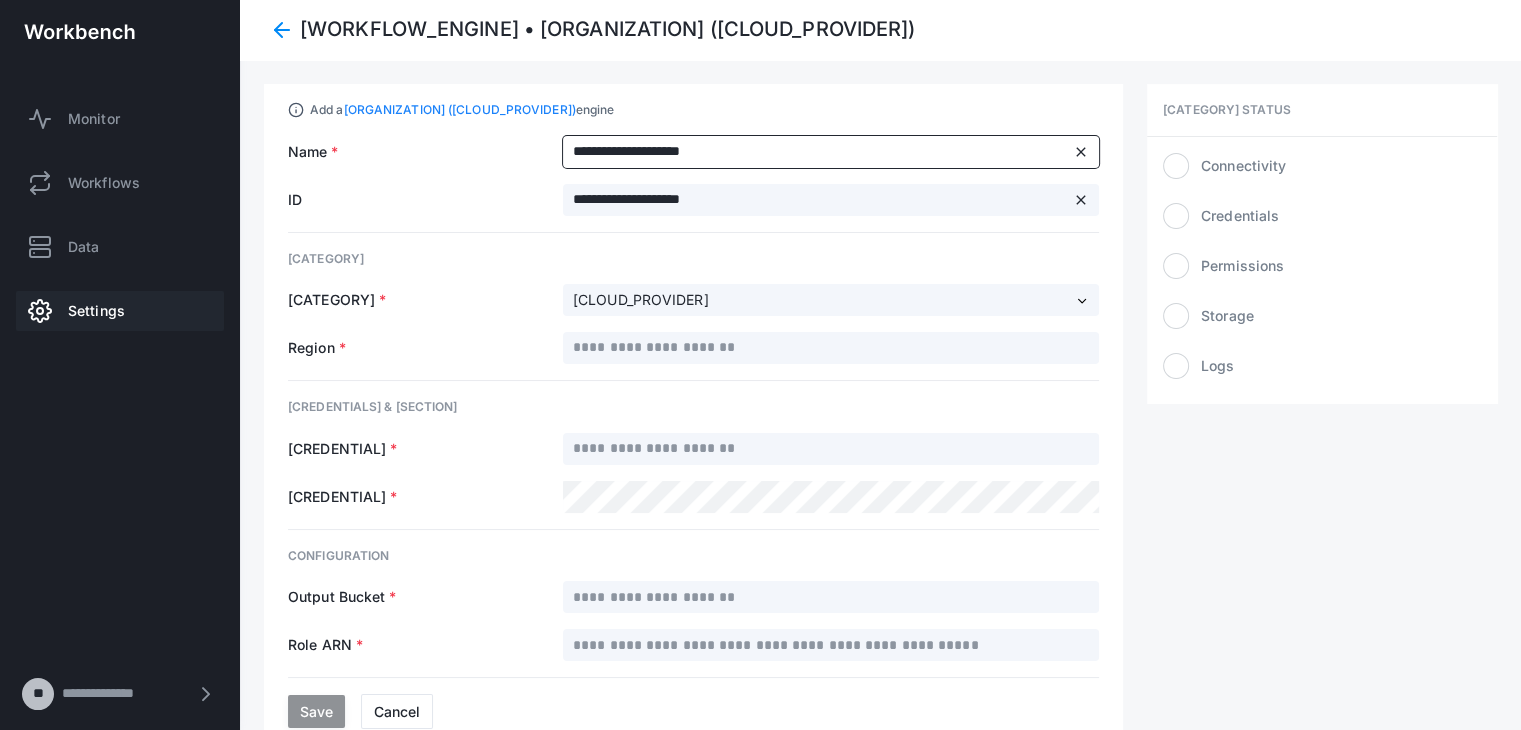 type on "**********" 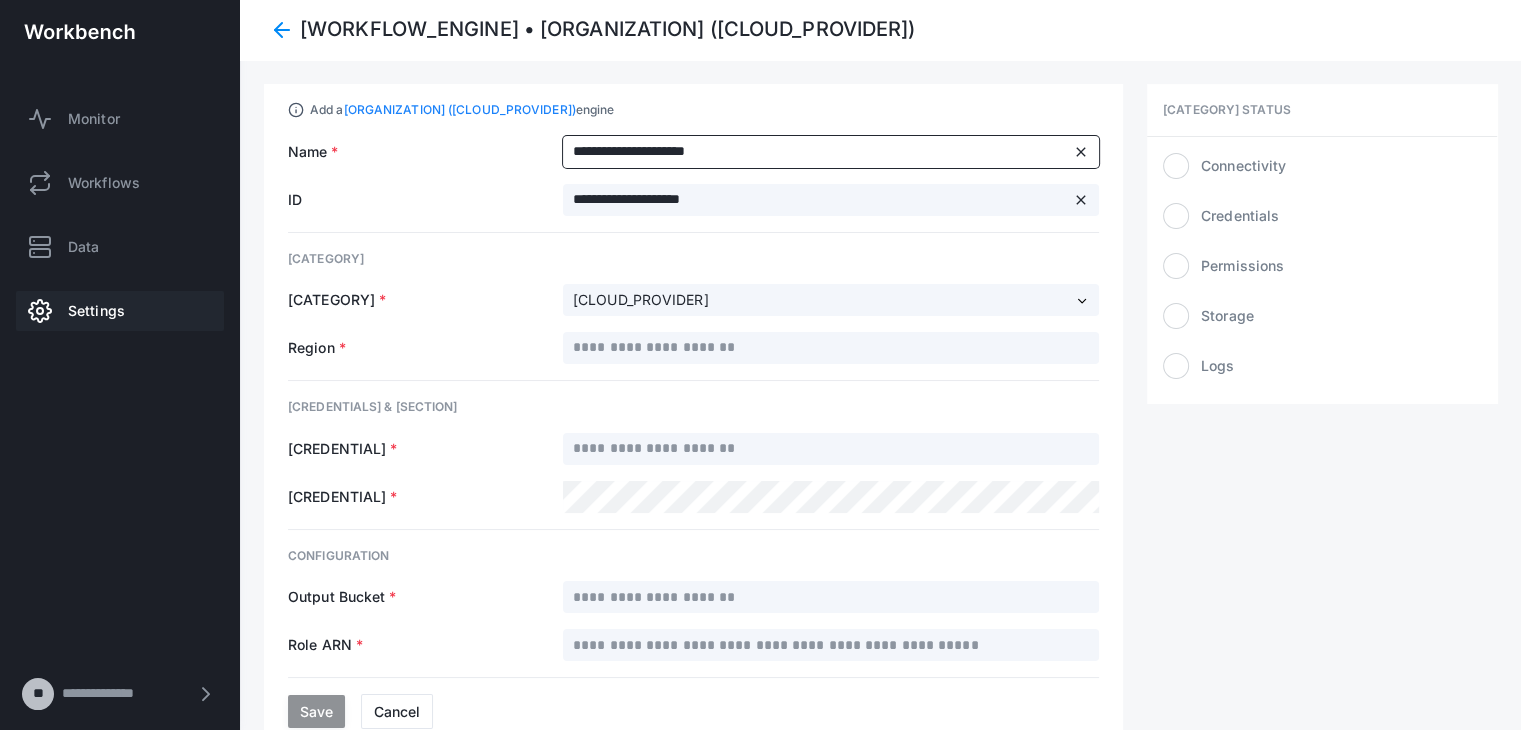 type on "**********" 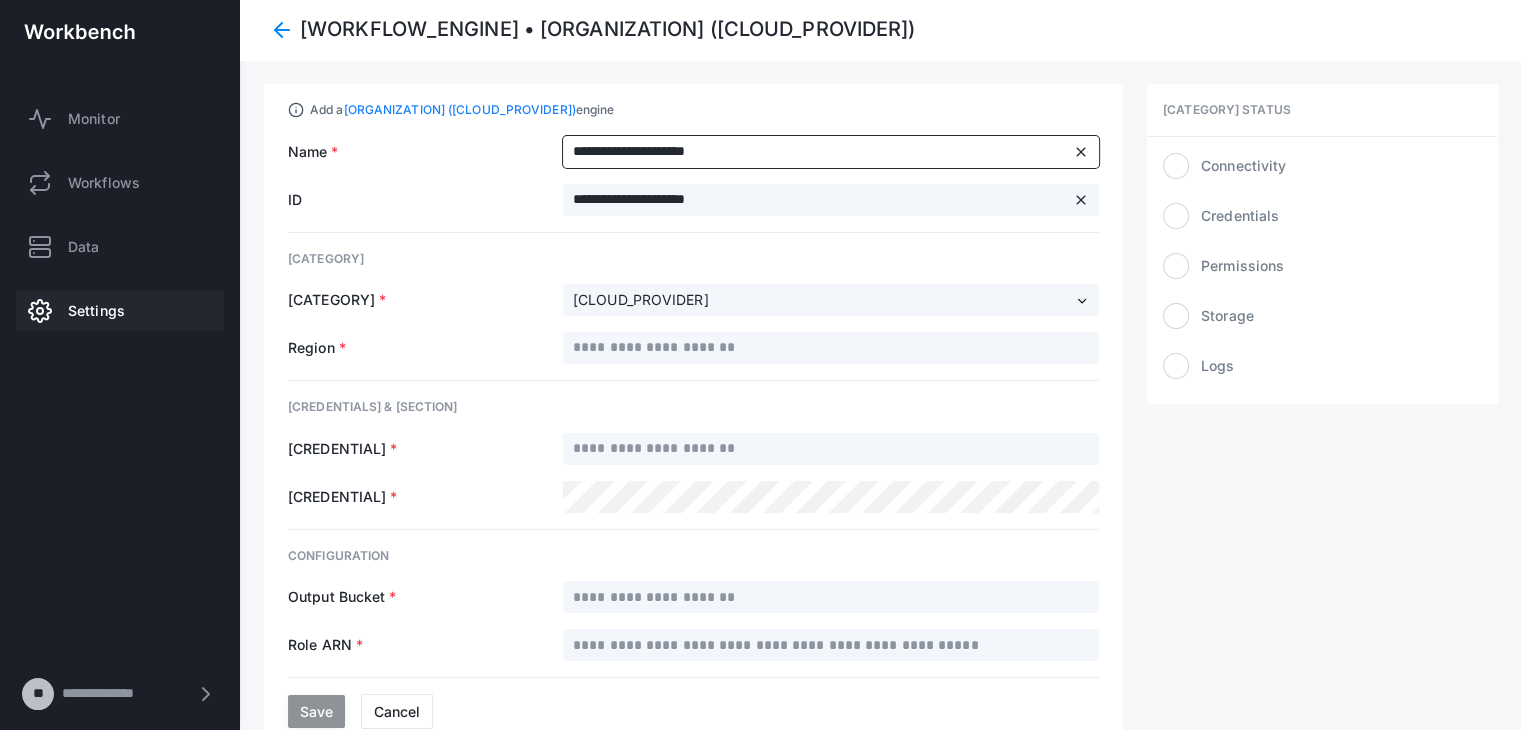 type on "**********" 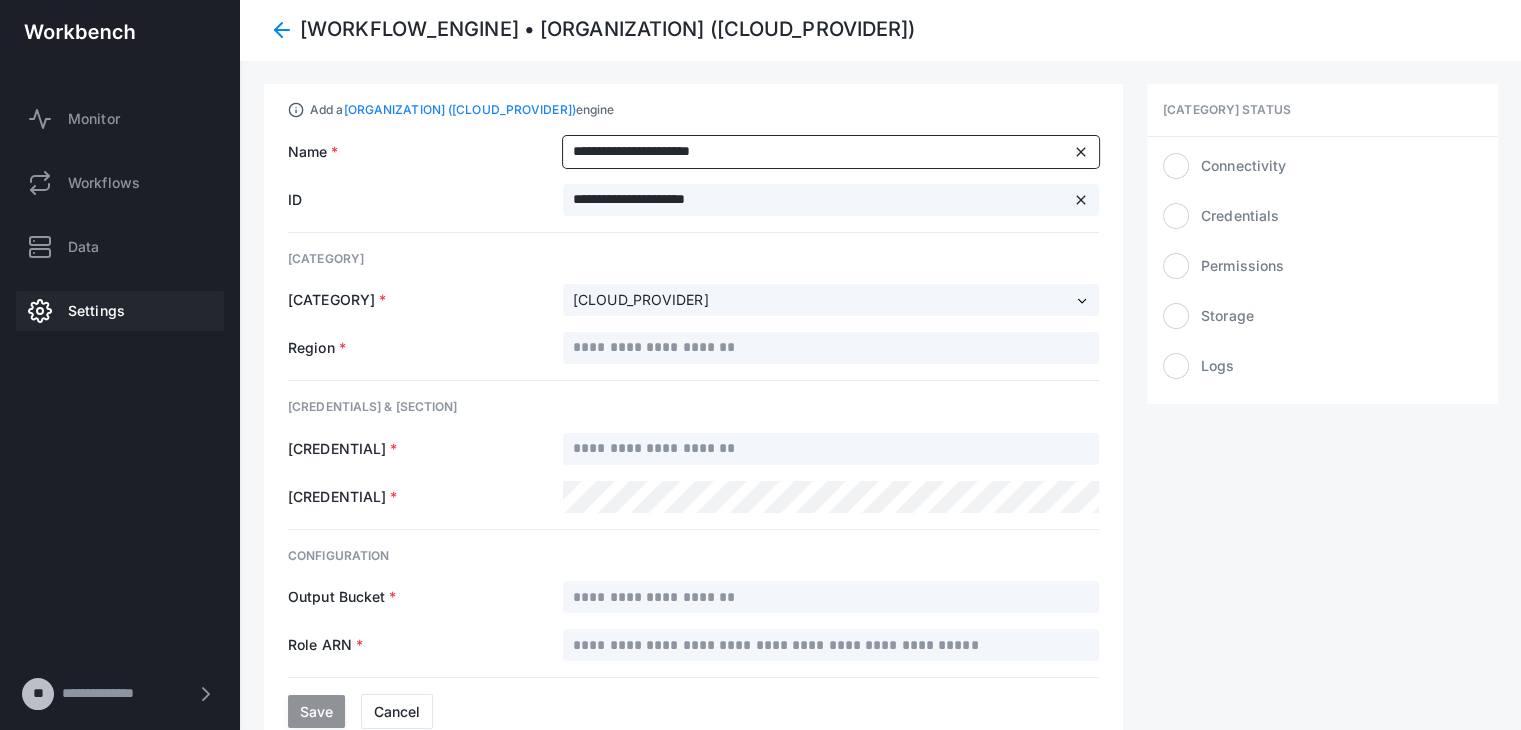 type on "**********" 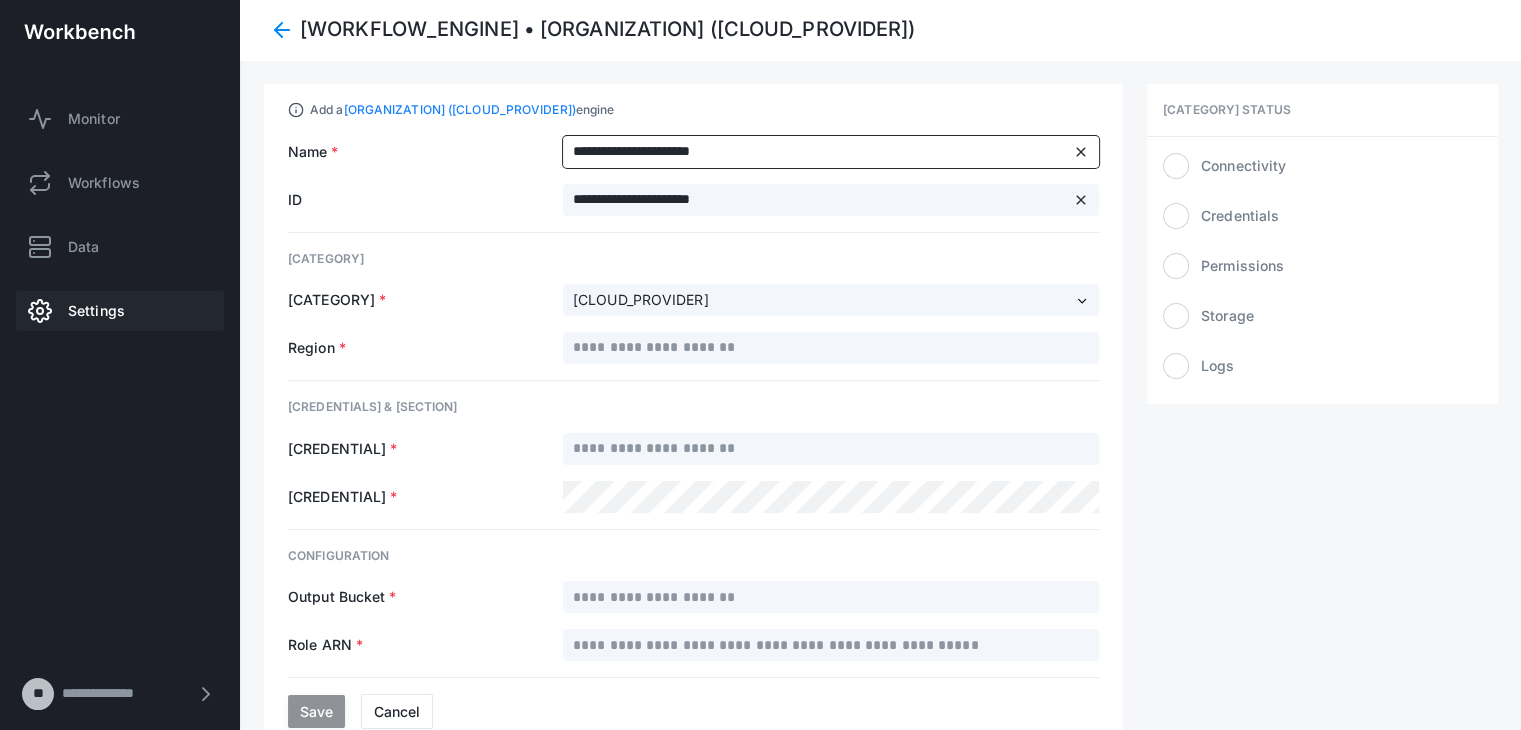 type on "**********" 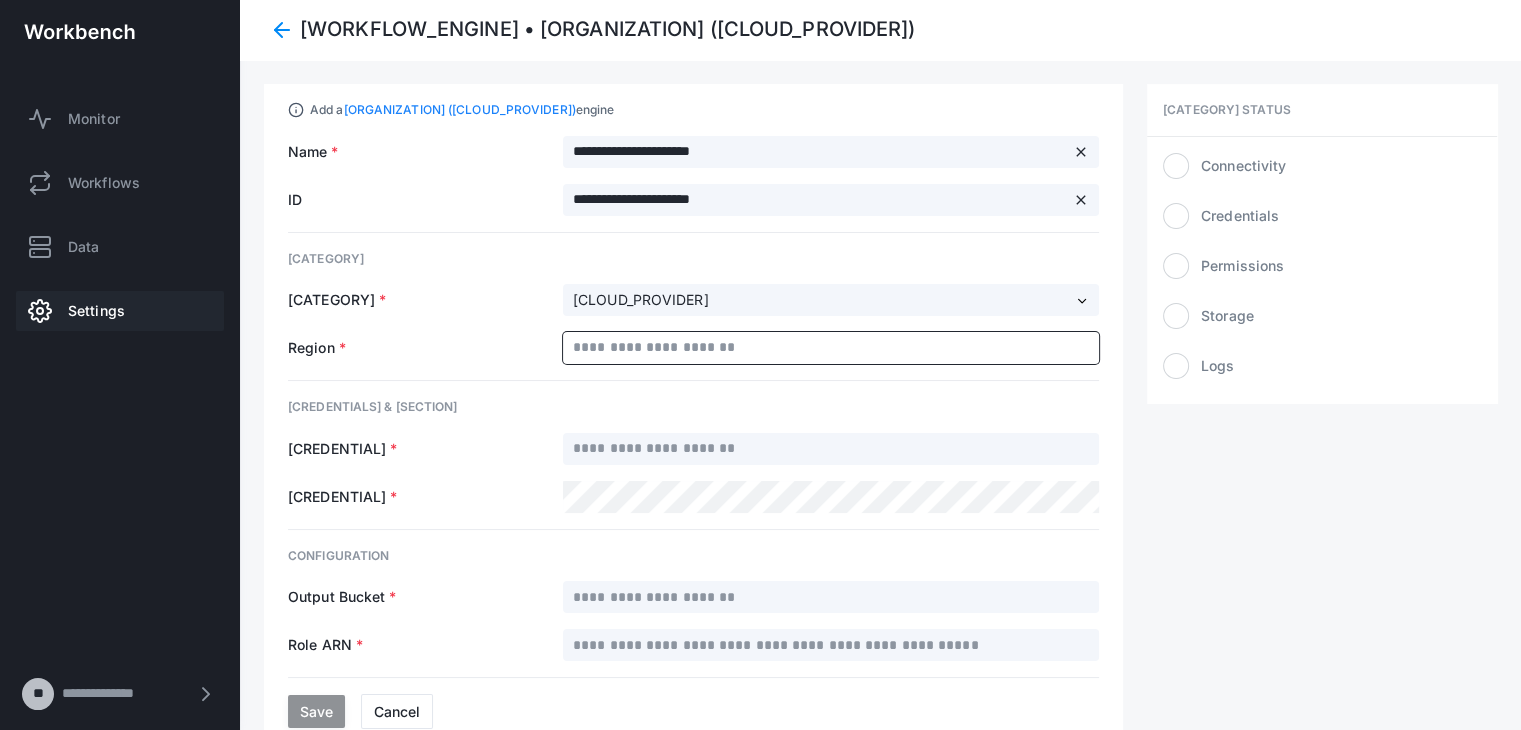 click at bounding box center [831, 348] 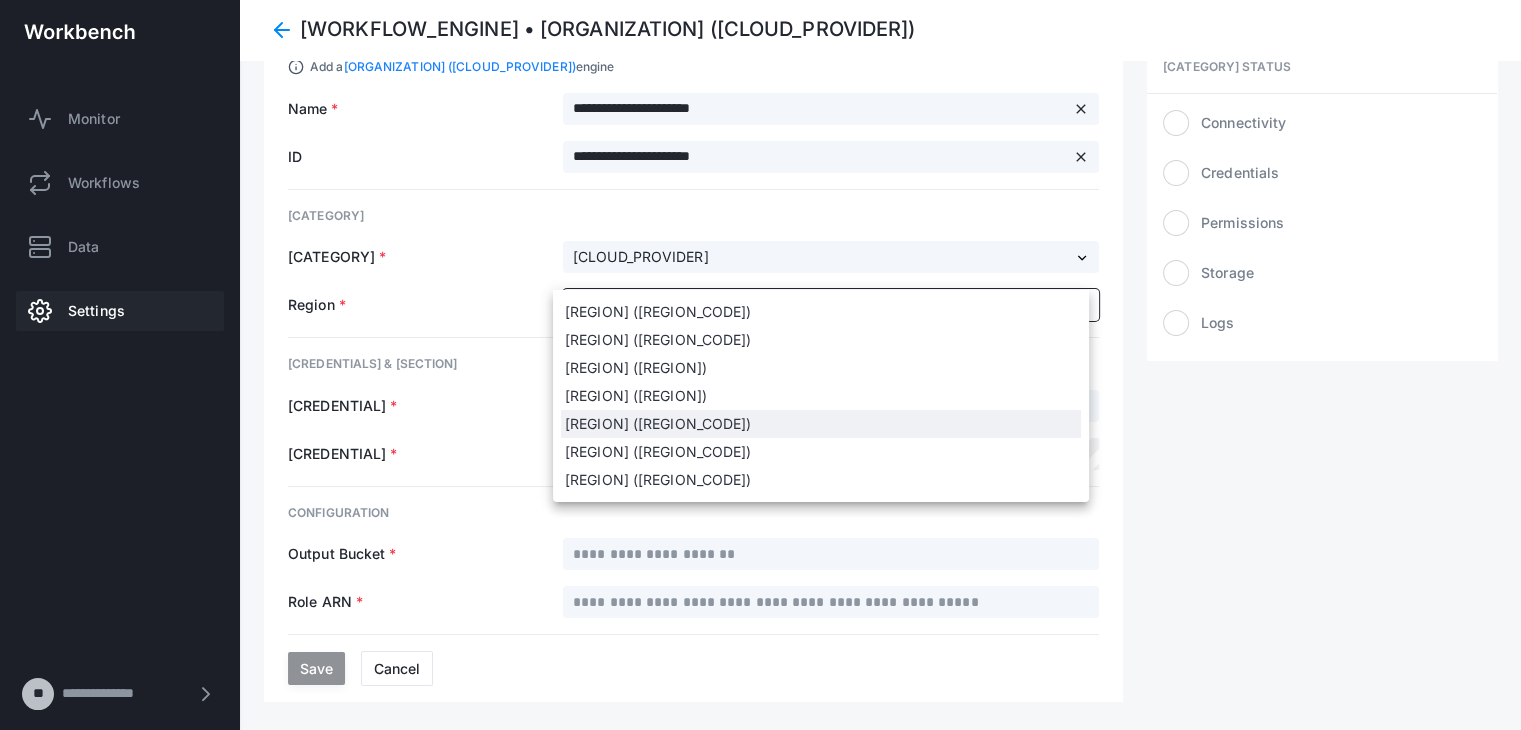 scroll, scrollTop: 83, scrollLeft: 0, axis: vertical 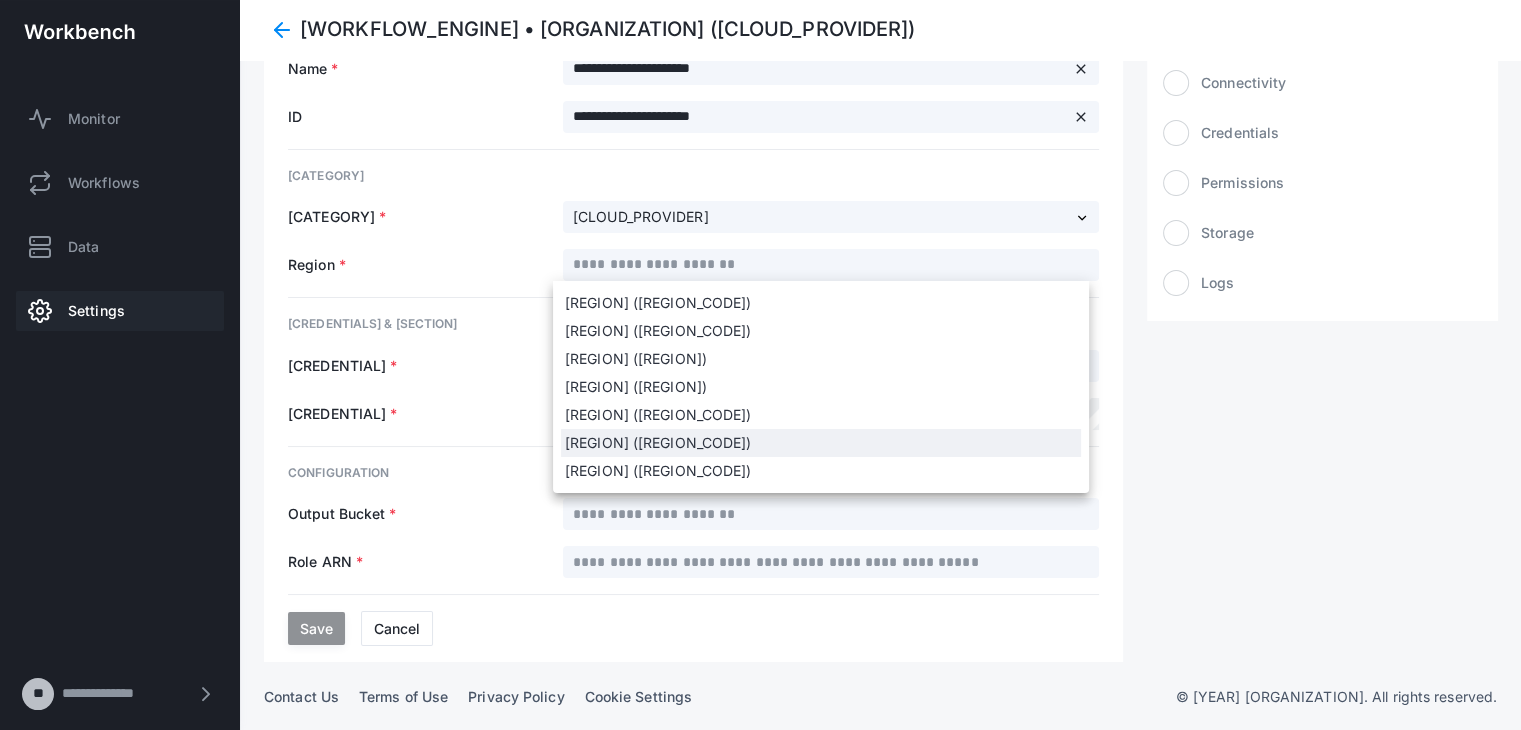 click on "[REGION] ([REGION_CODE])" at bounding box center (821, 443) 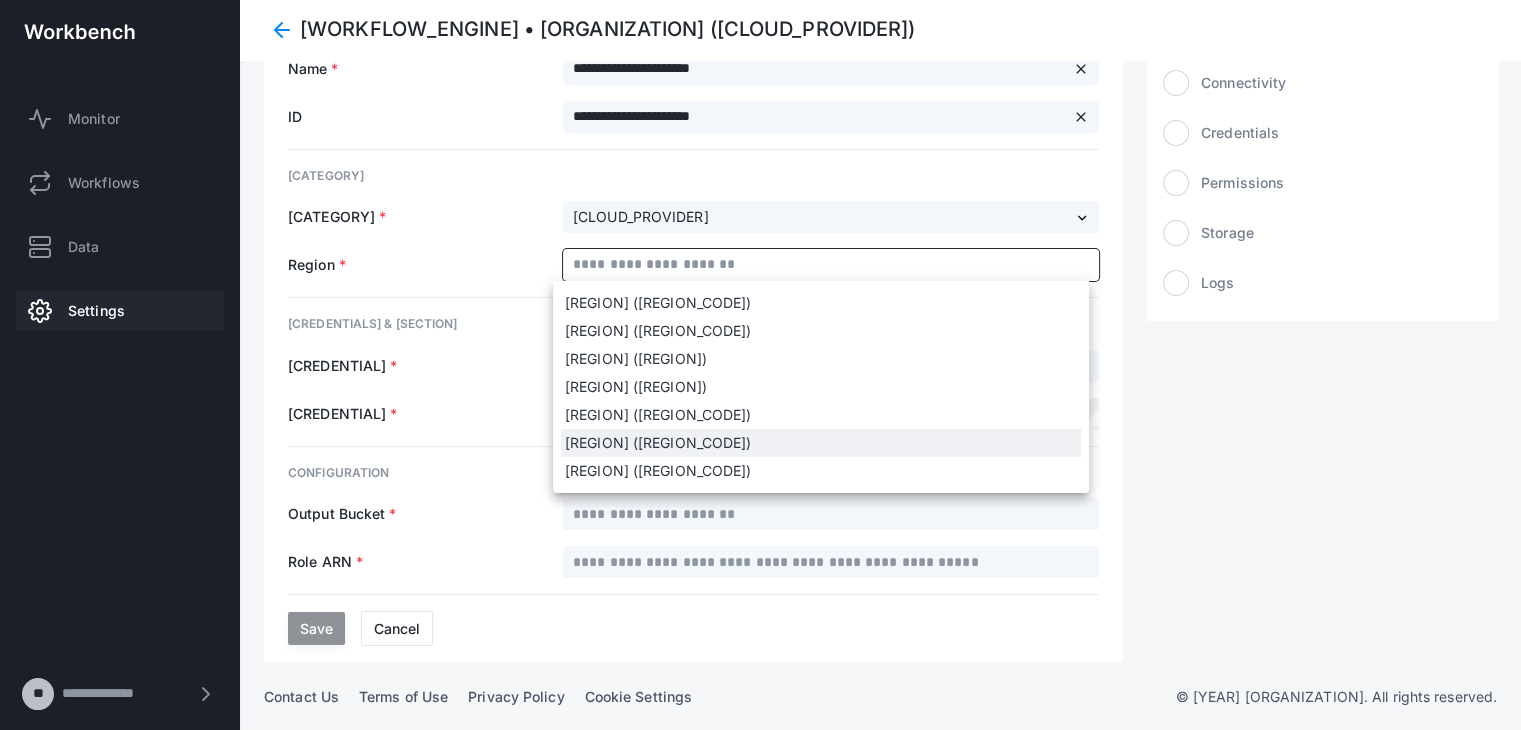 type on "**********" 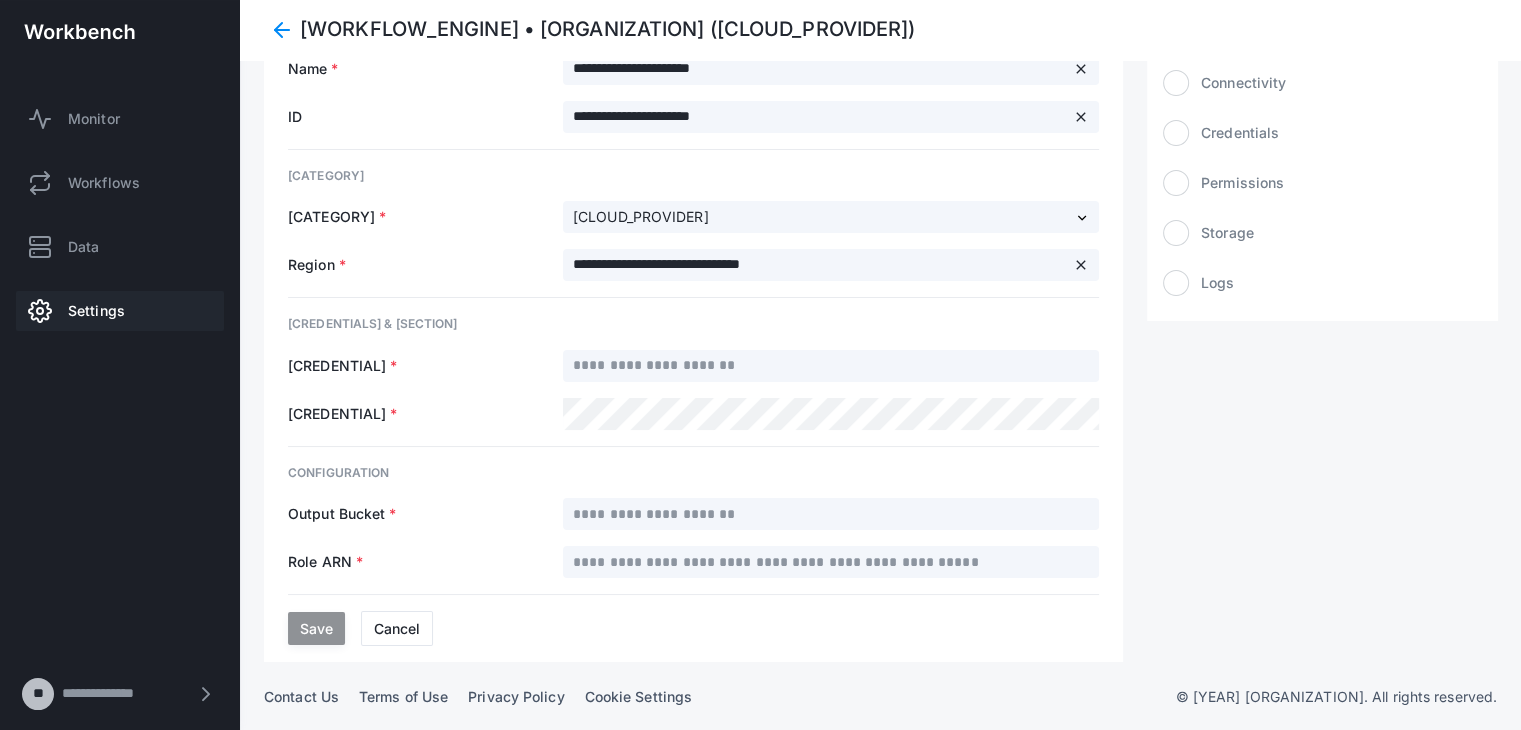 click on "[REGION] ([REGION])" 